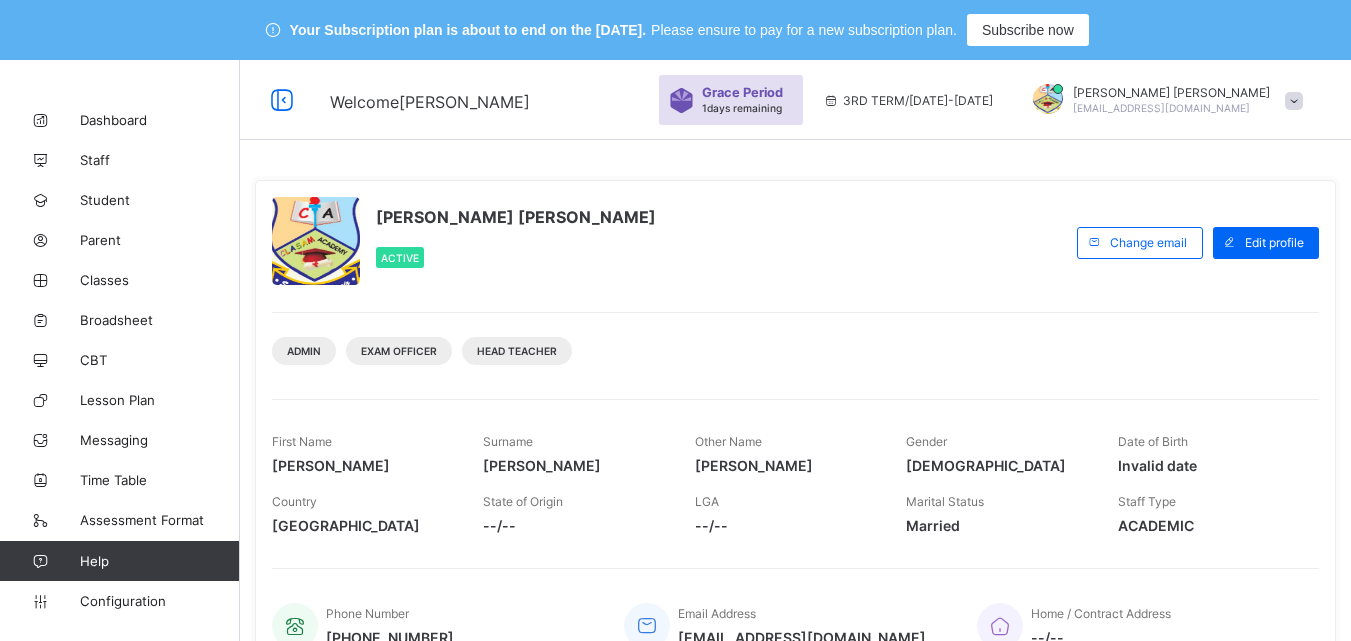 scroll, scrollTop: 0, scrollLeft: 0, axis: both 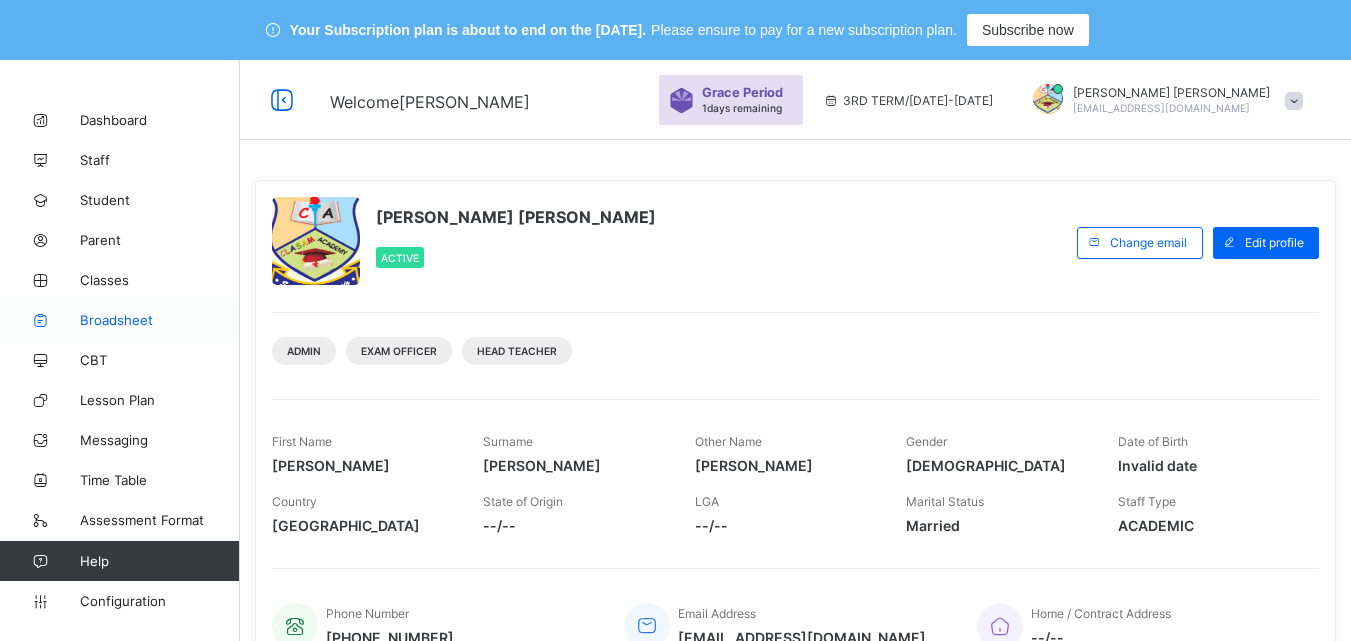 click on "Broadsheet" at bounding box center [120, 320] 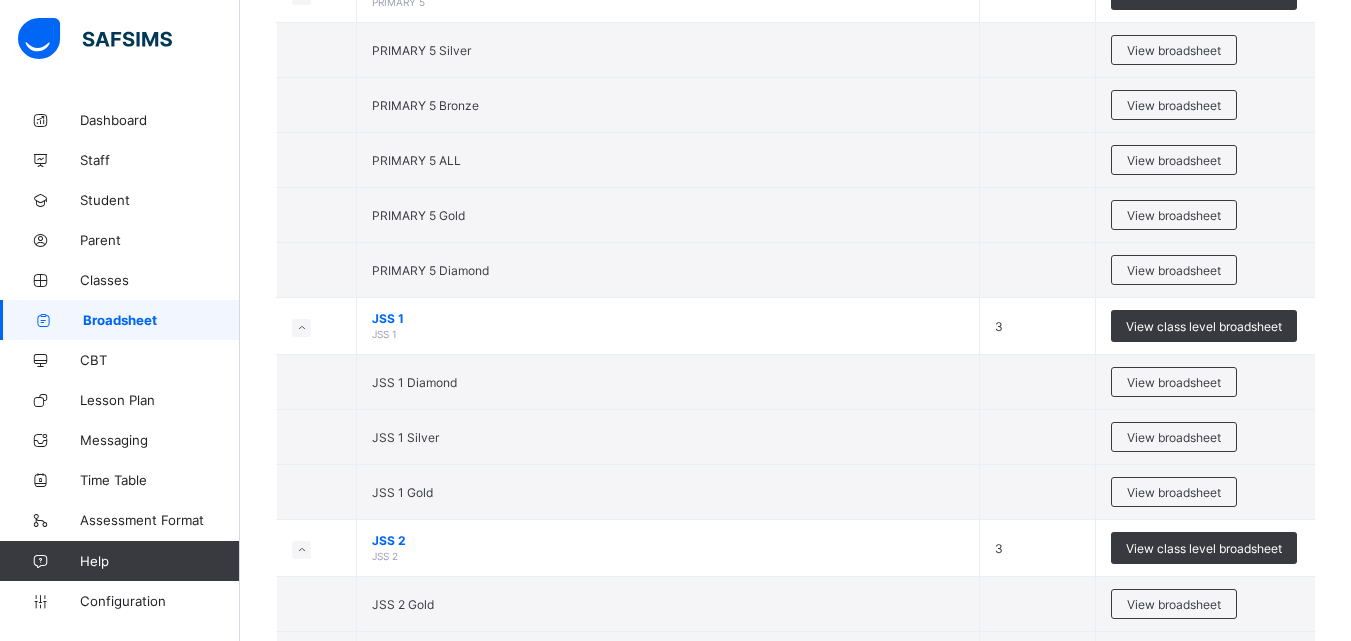 scroll, scrollTop: 3375, scrollLeft: 0, axis: vertical 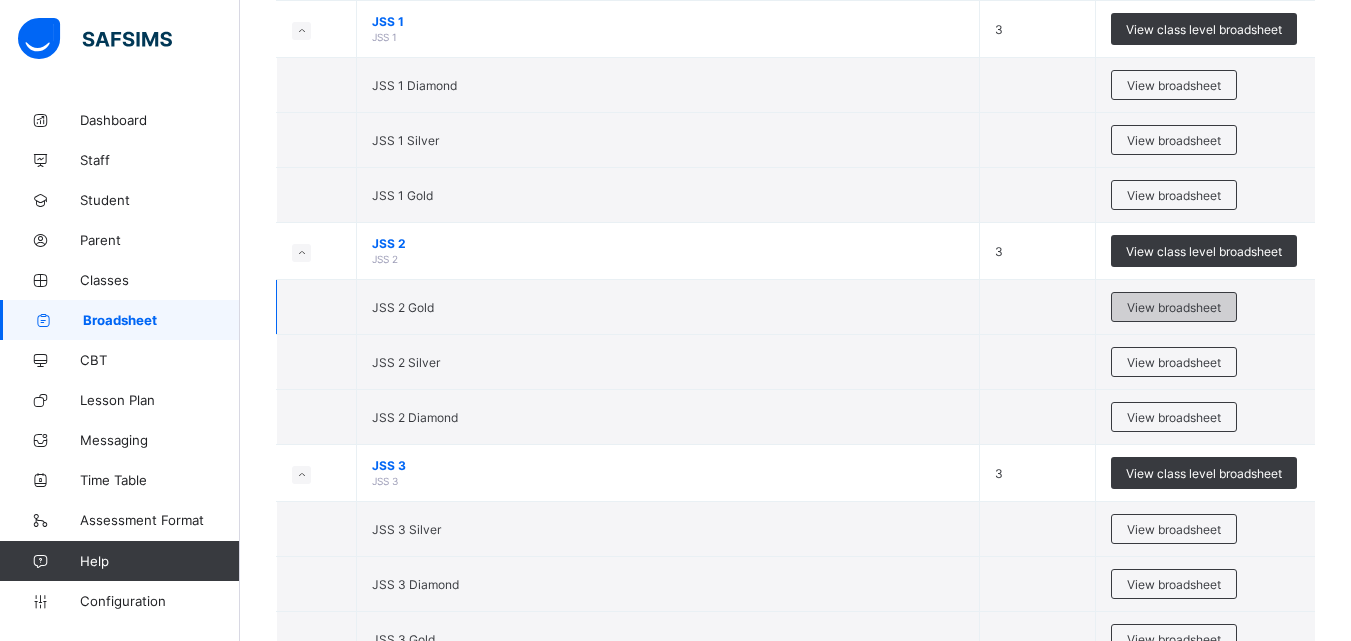 click on "View broadsheet" at bounding box center (1174, 307) 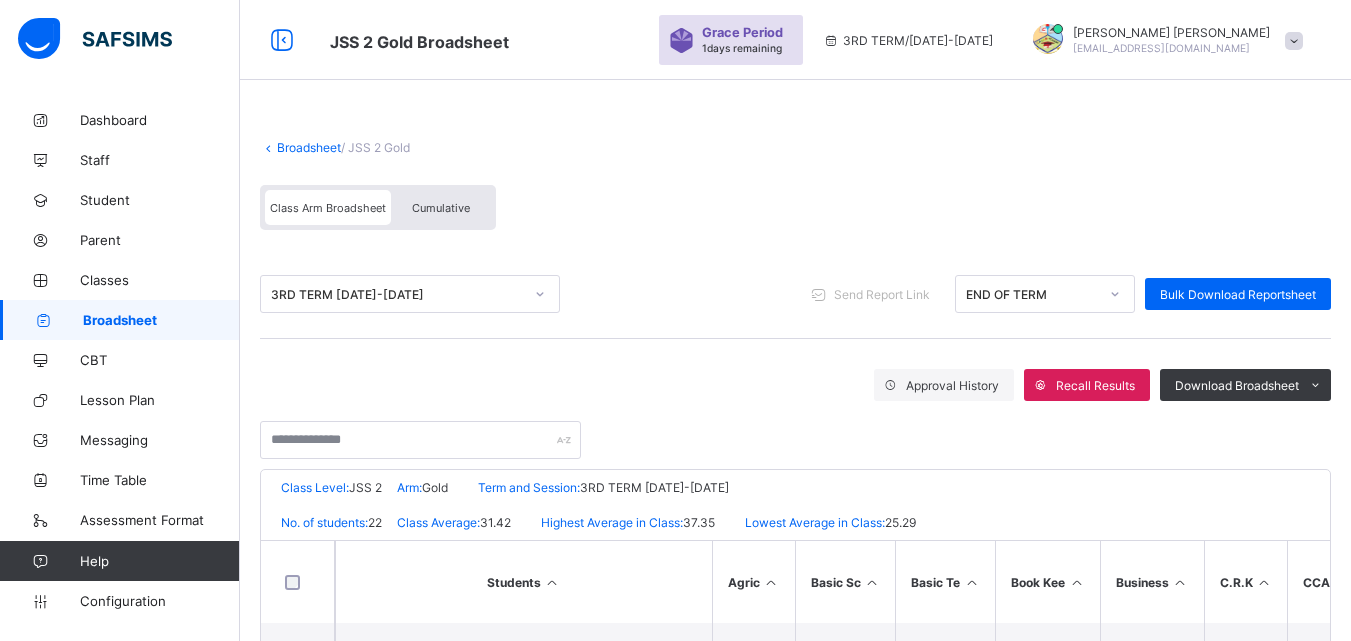 scroll, scrollTop: 500, scrollLeft: 0, axis: vertical 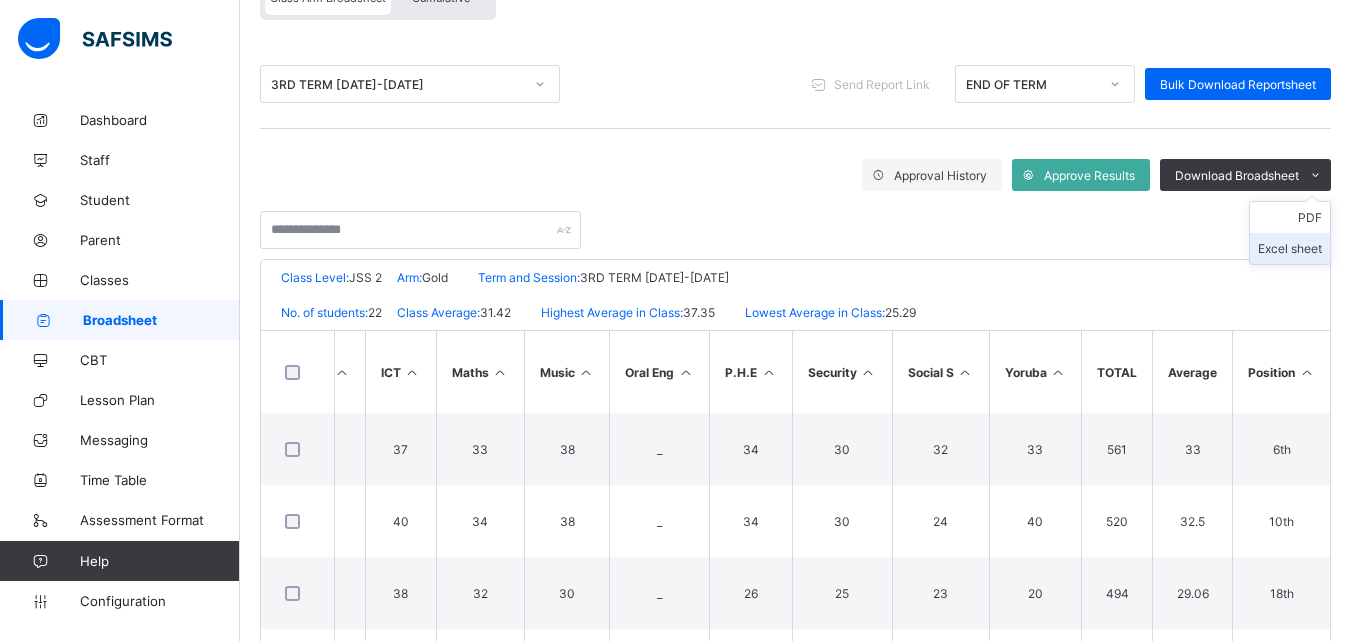 click on "Excel sheet" at bounding box center (1290, 248) 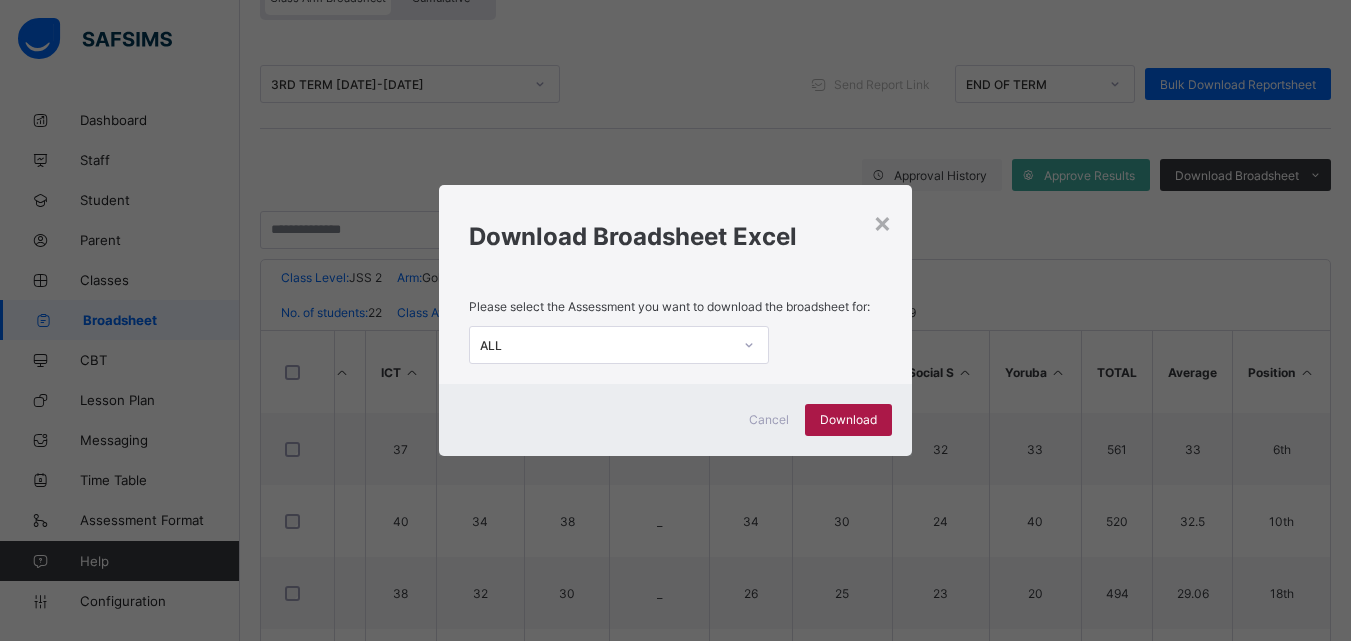click on "Download" at bounding box center (848, 419) 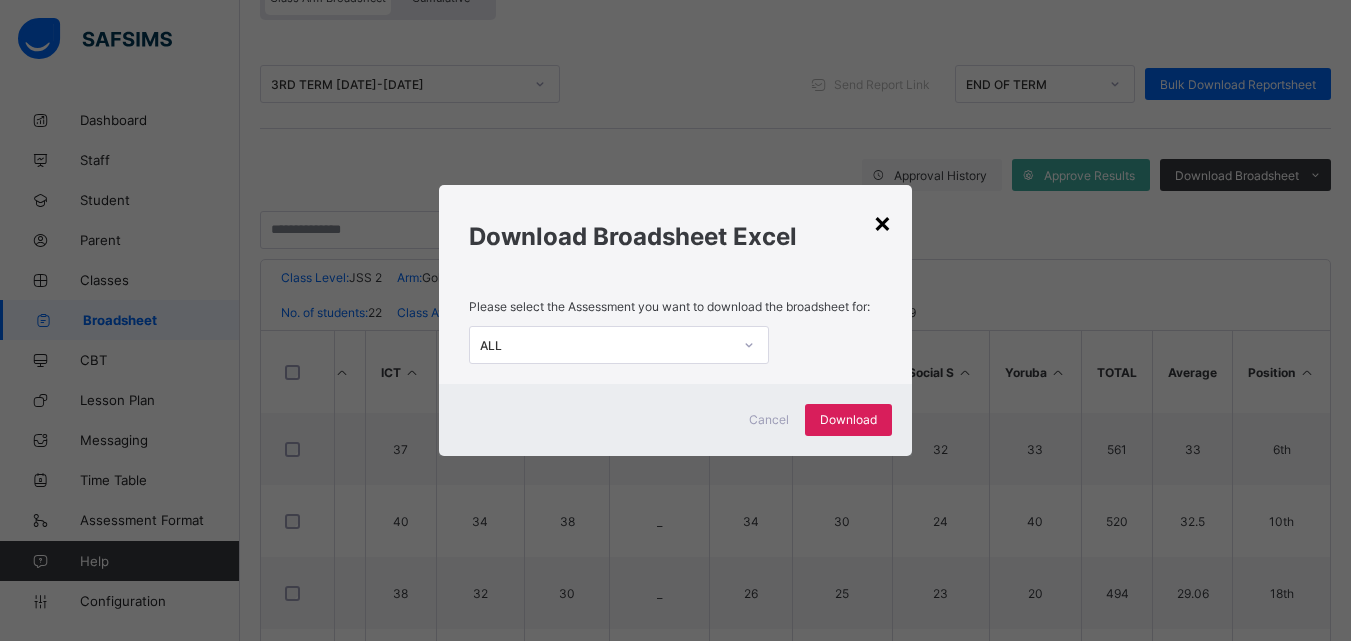 click on "×" at bounding box center [882, 222] 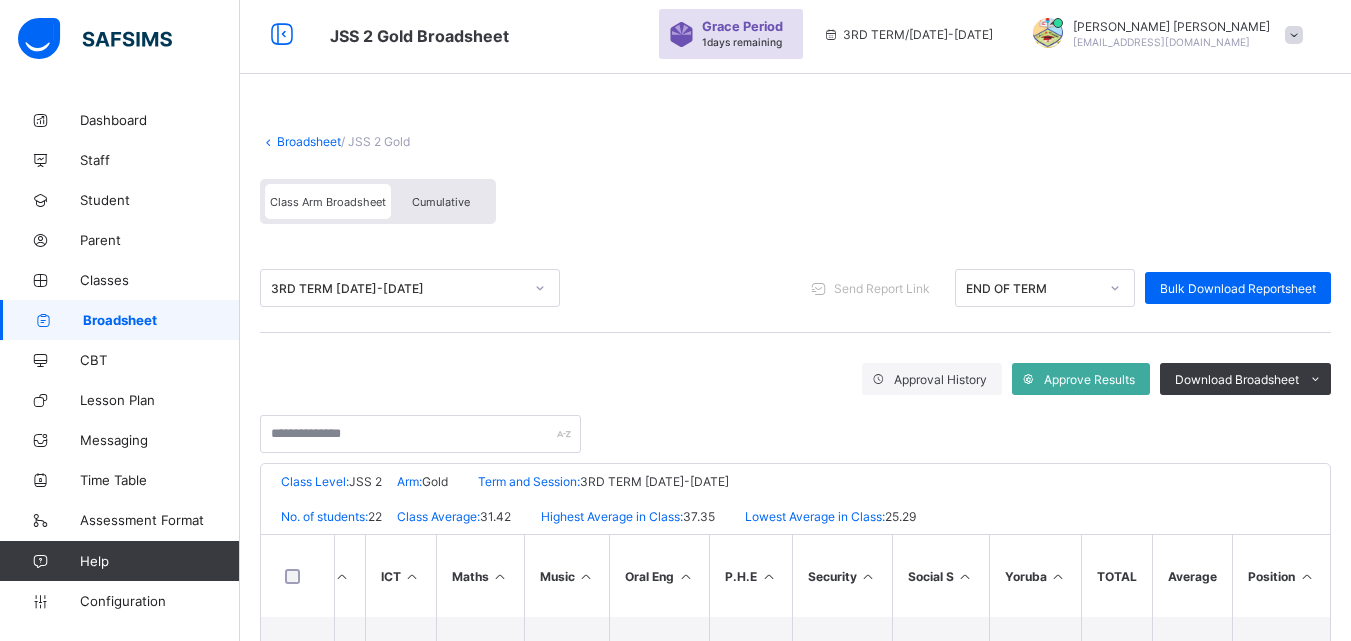 scroll, scrollTop: 0, scrollLeft: 0, axis: both 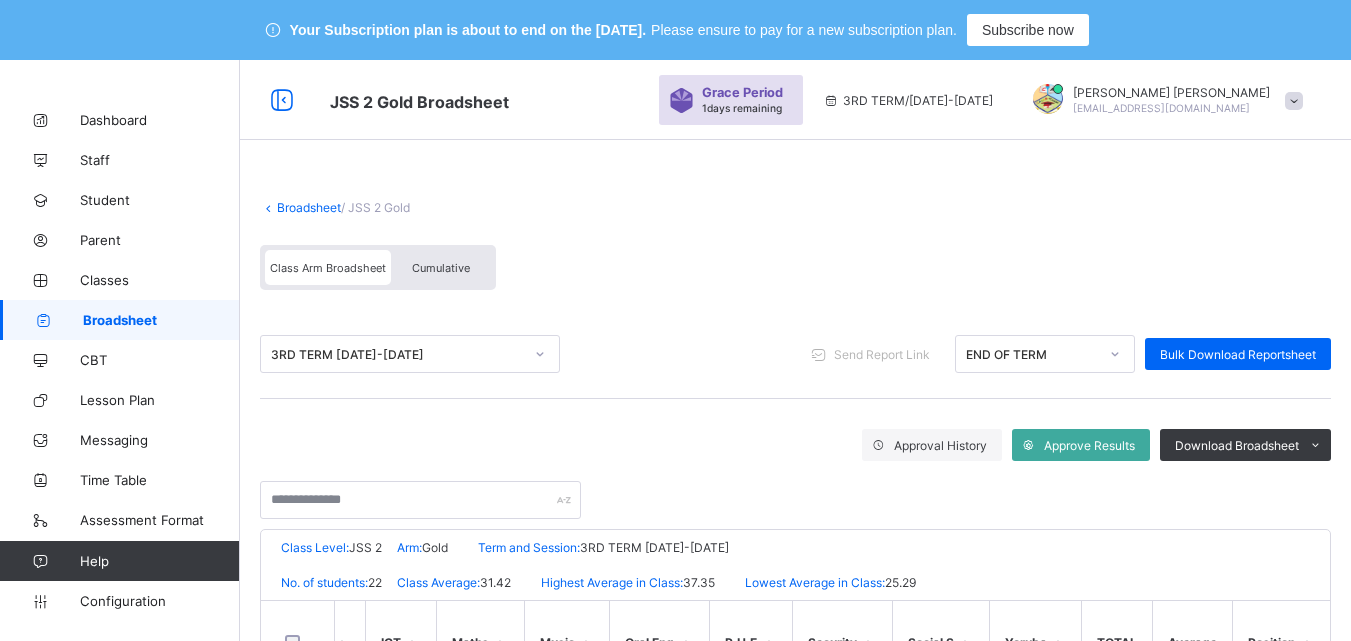 click at bounding box center [268, 207] 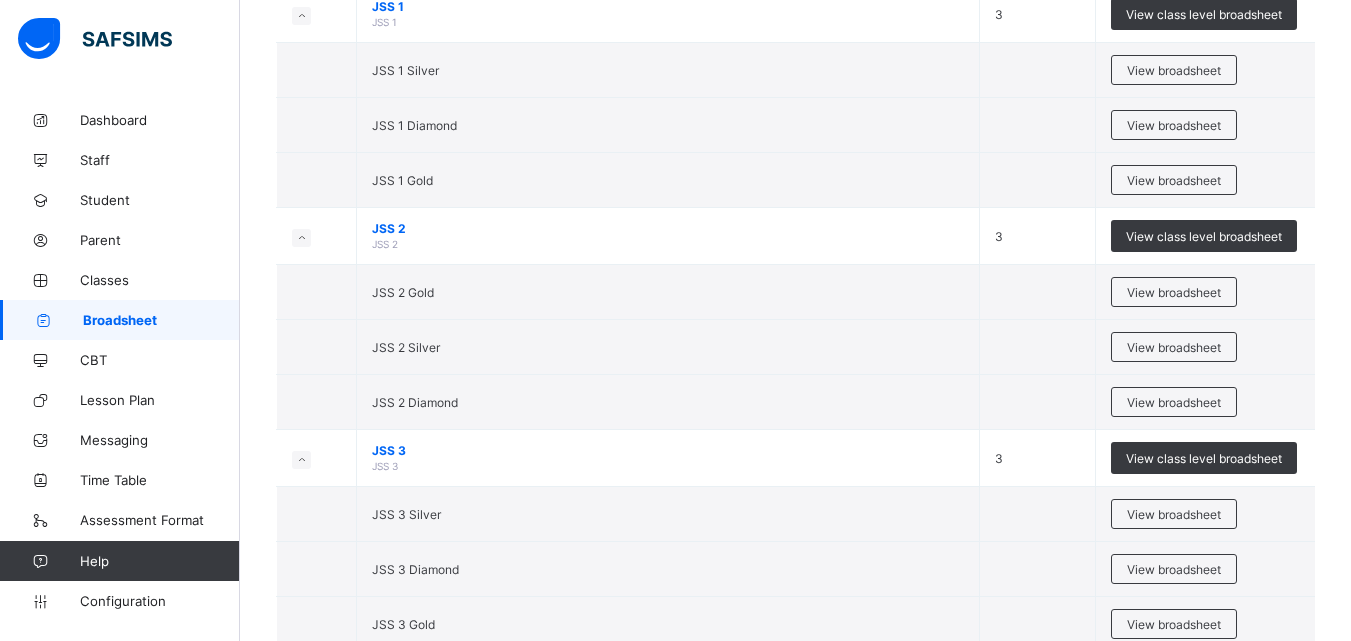 scroll, scrollTop: 3645, scrollLeft: 0, axis: vertical 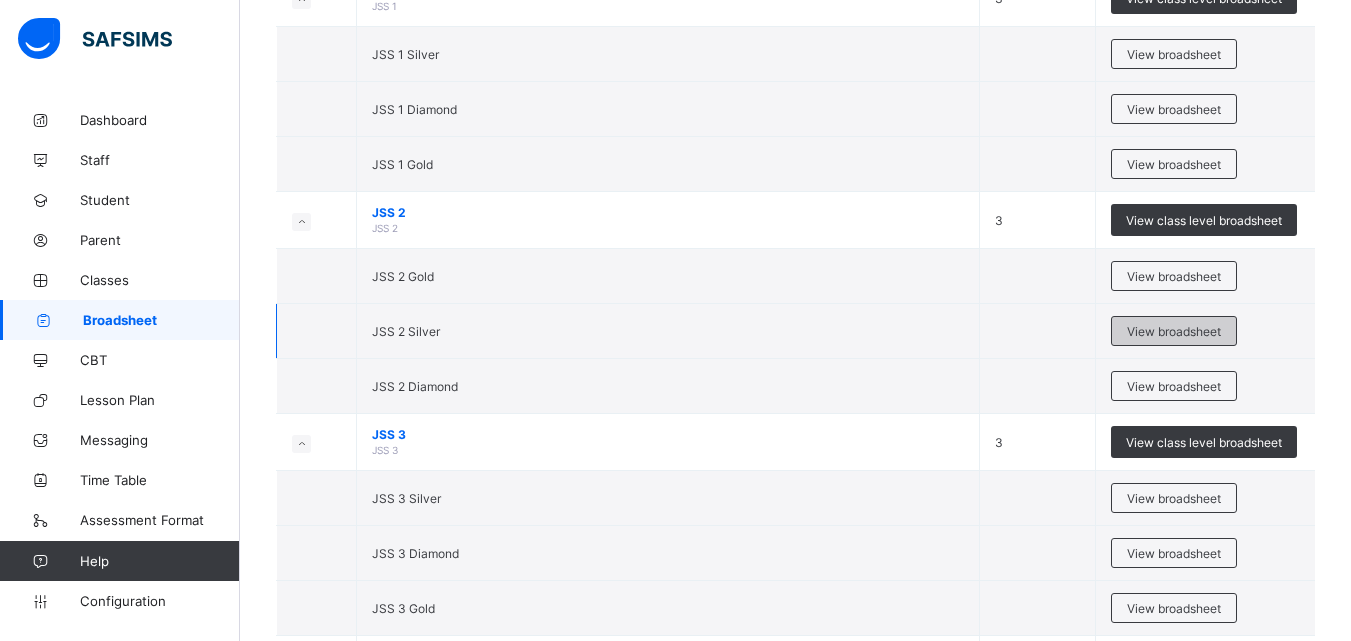 click on "View broadsheet" at bounding box center (1174, 331) 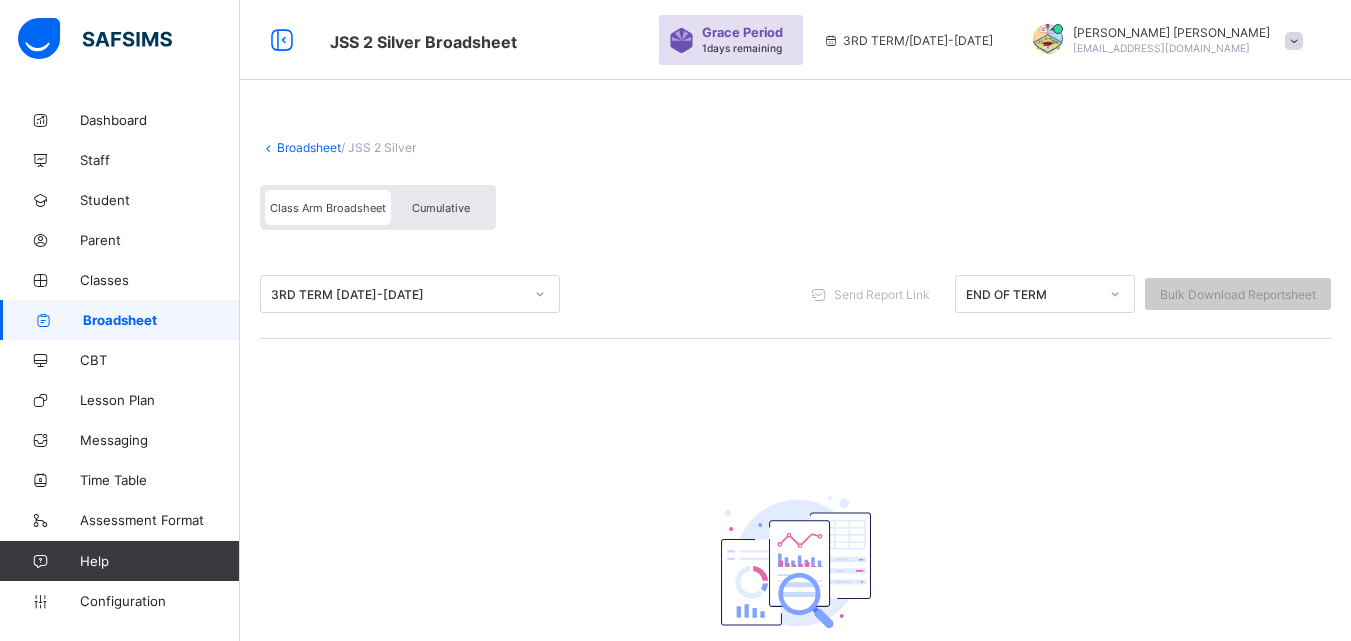 scroll, scrollTop: 207, scrollLeft: 0, axis: vertical 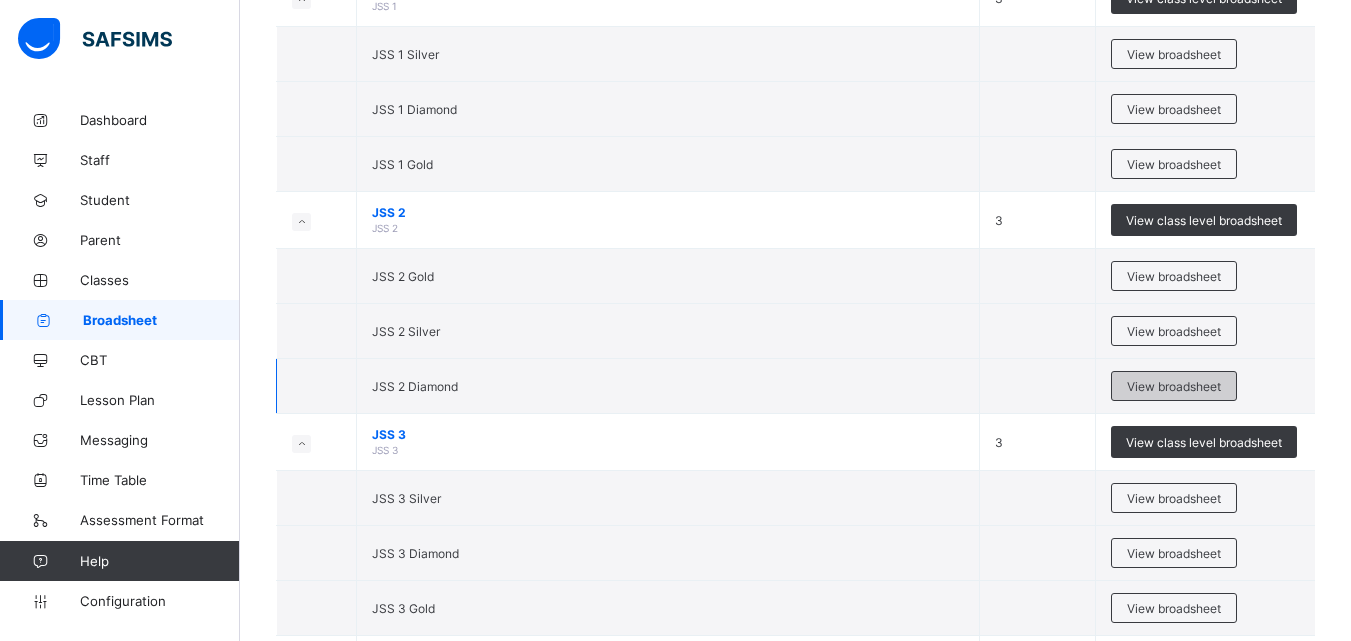 click on "View broadsheet" at bounding box center [1174, 386] 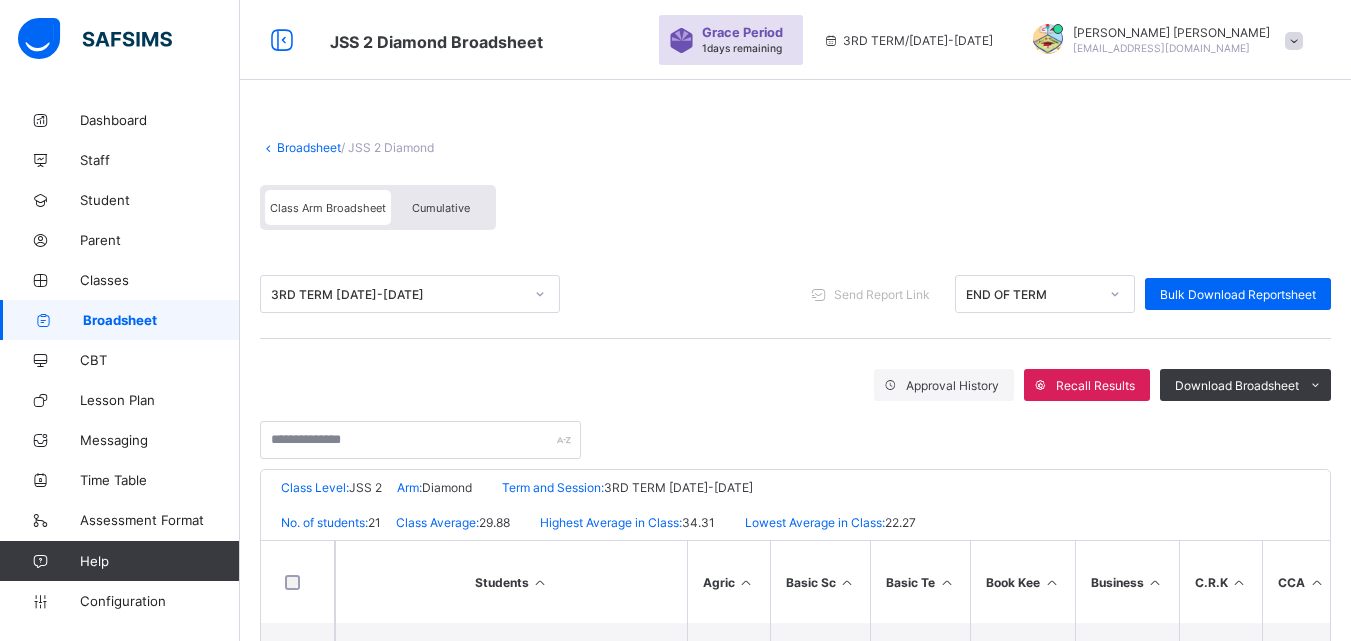 scroll, scrollTop: 500, scrollLeft: 0, axis: vertical 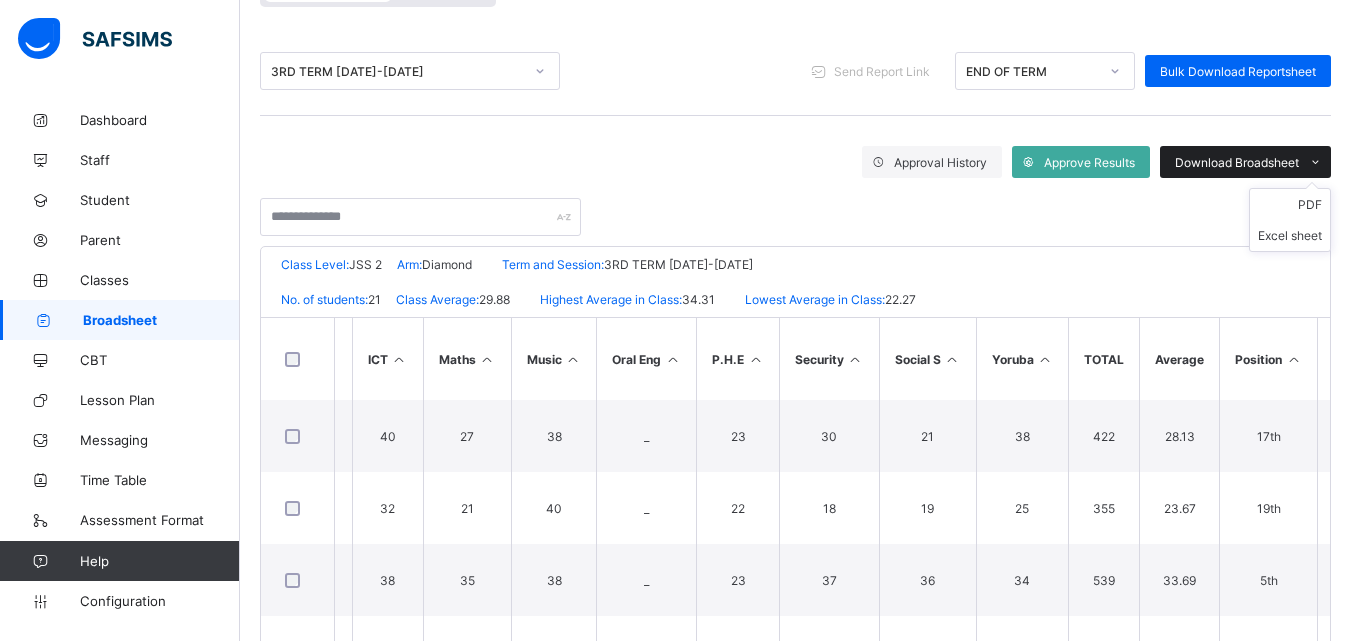 click at bounding box center (1315, 162) 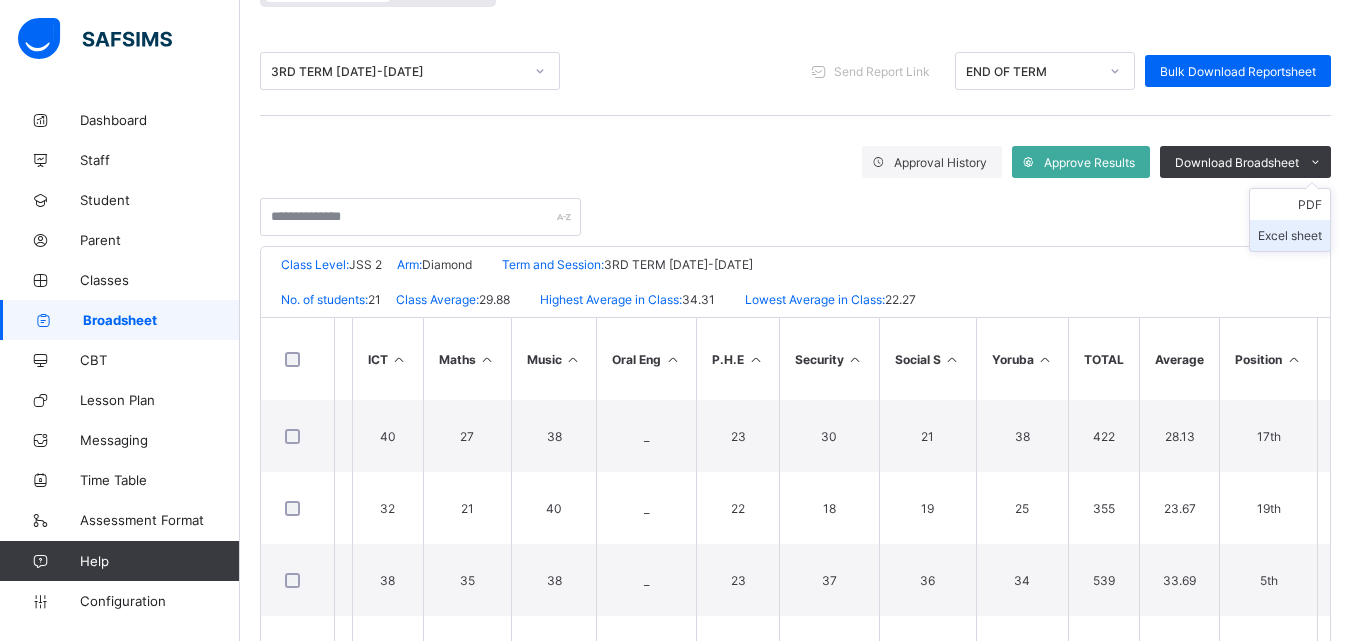 click on "Excel sheet" at bounding box center (1290, 235) 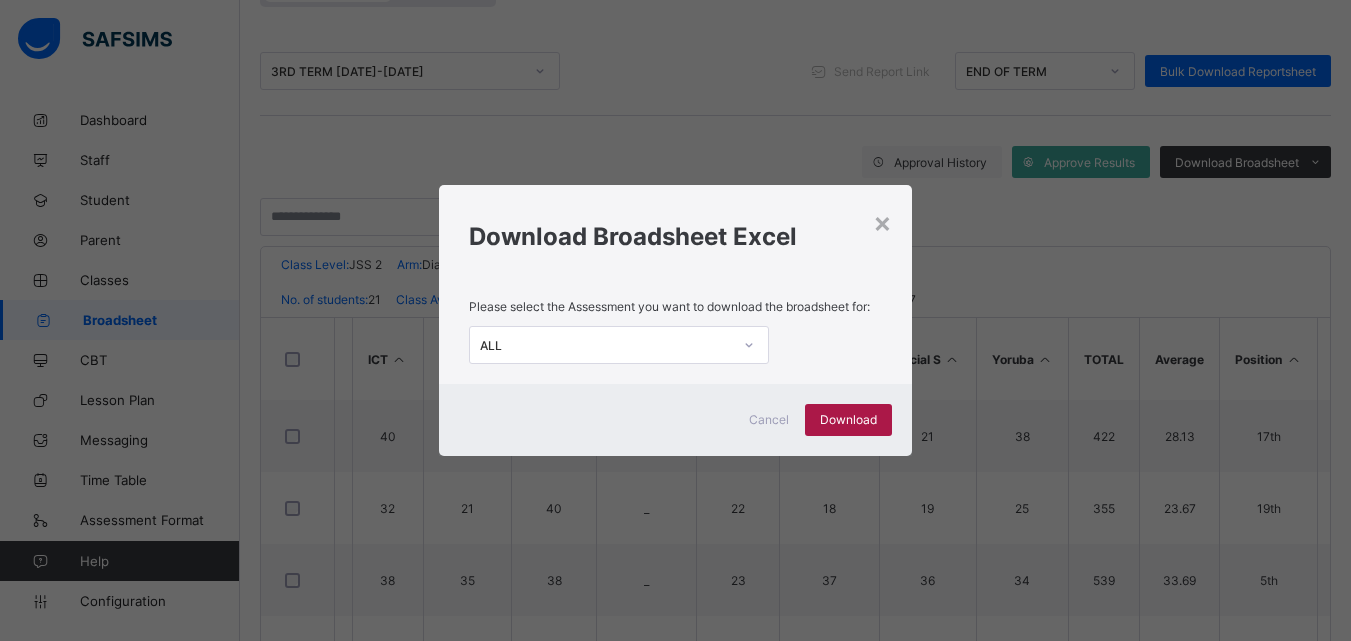 click on "Download" at bounding box center [848, 419] 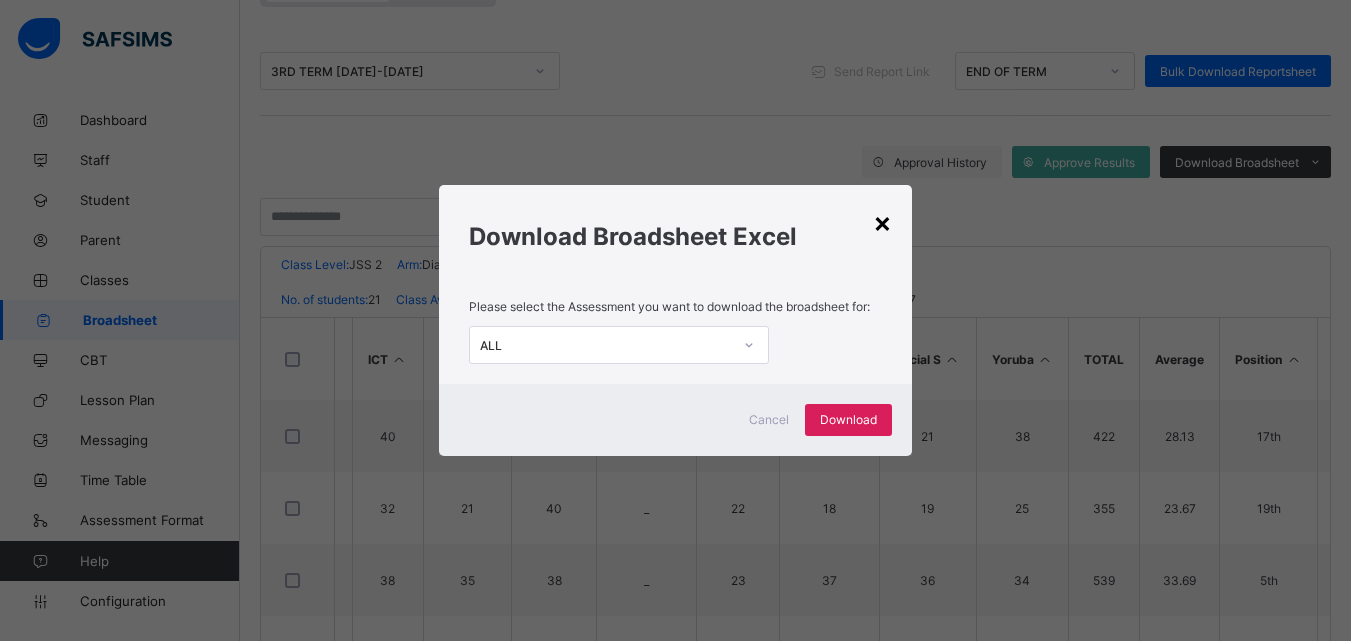 click on "×" at bounding box center [882, 222] 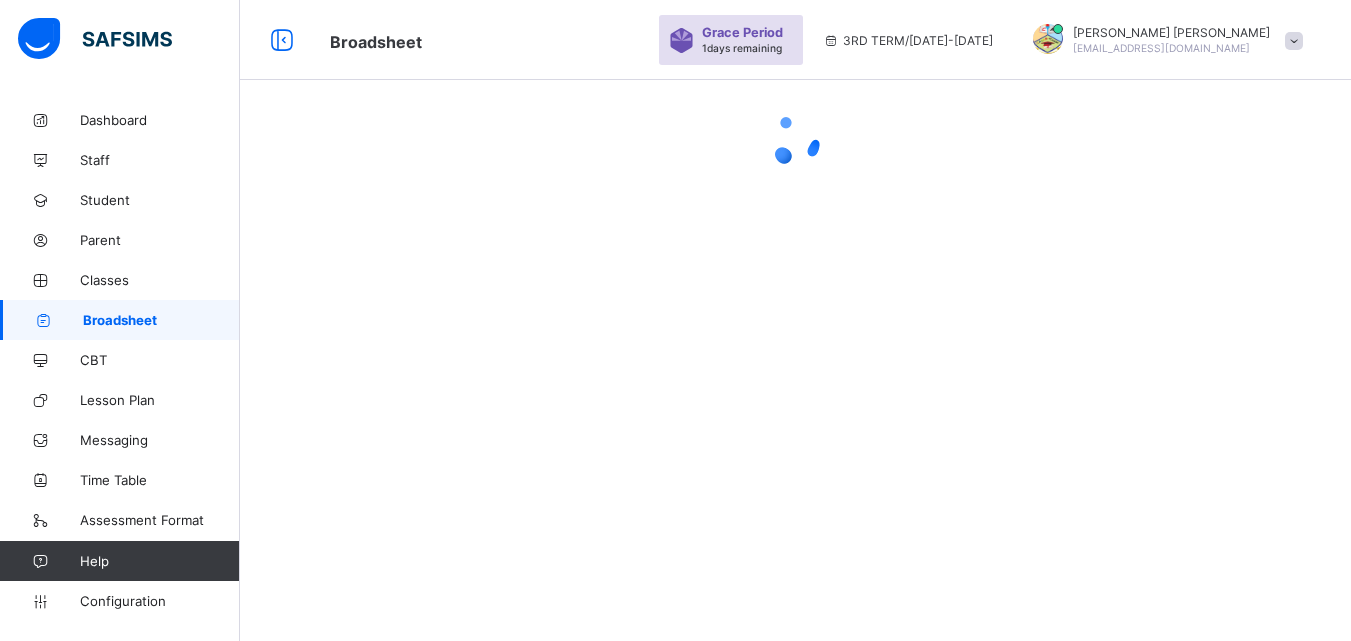 scroll, scrollTop: 60, scrollLeft: 0, axis: vertical 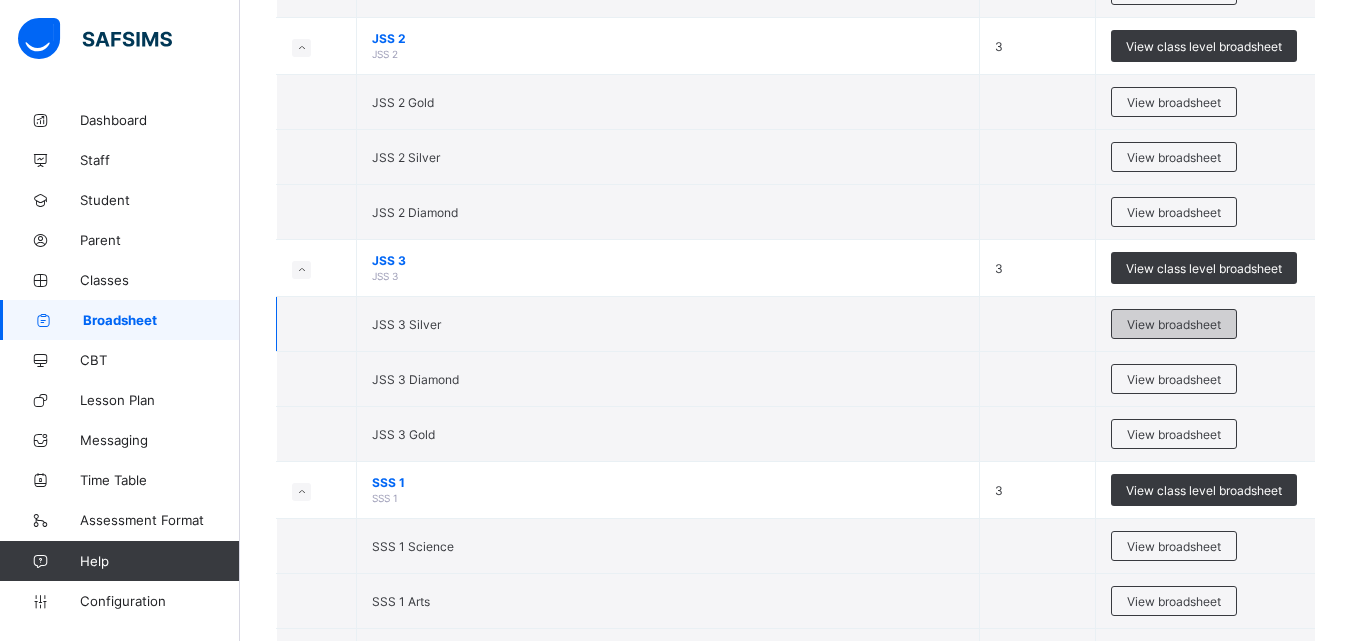 click on "View broadsheet" at bounding box center [1174, 324] 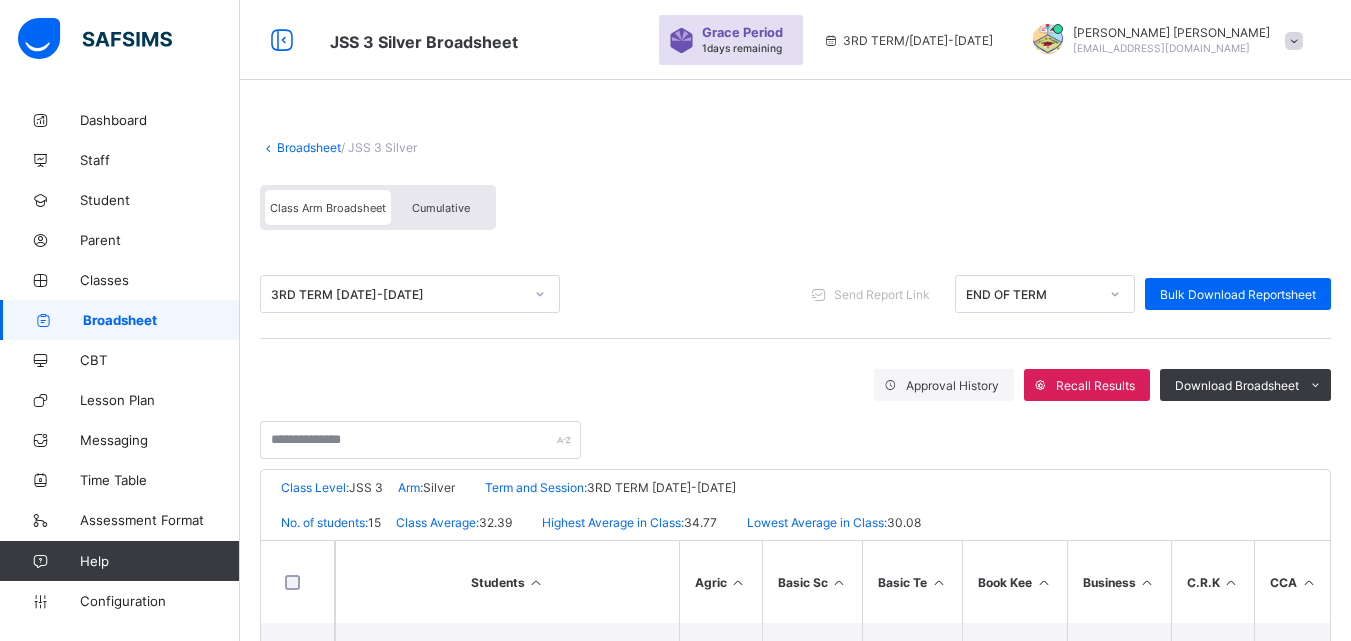 scroll, scrollTop: 500, scrollLeft: 0, axis: vertical 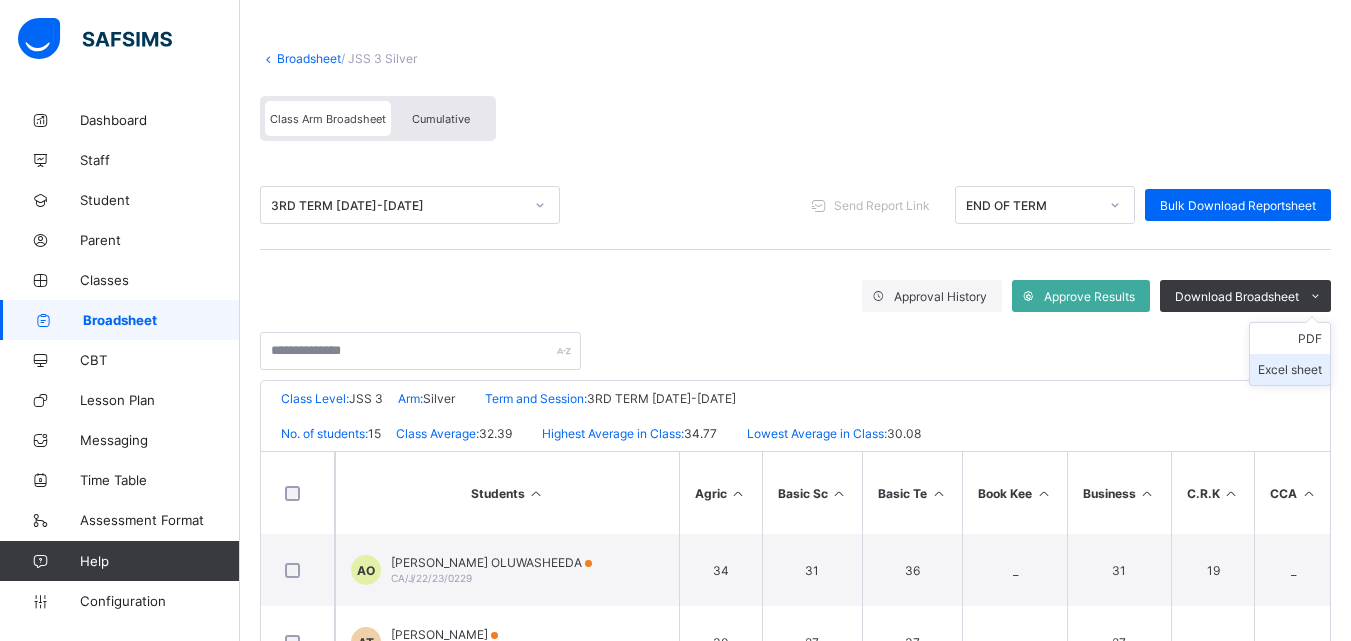 click on "Excel sheet" at bounding box center [1290, 369] 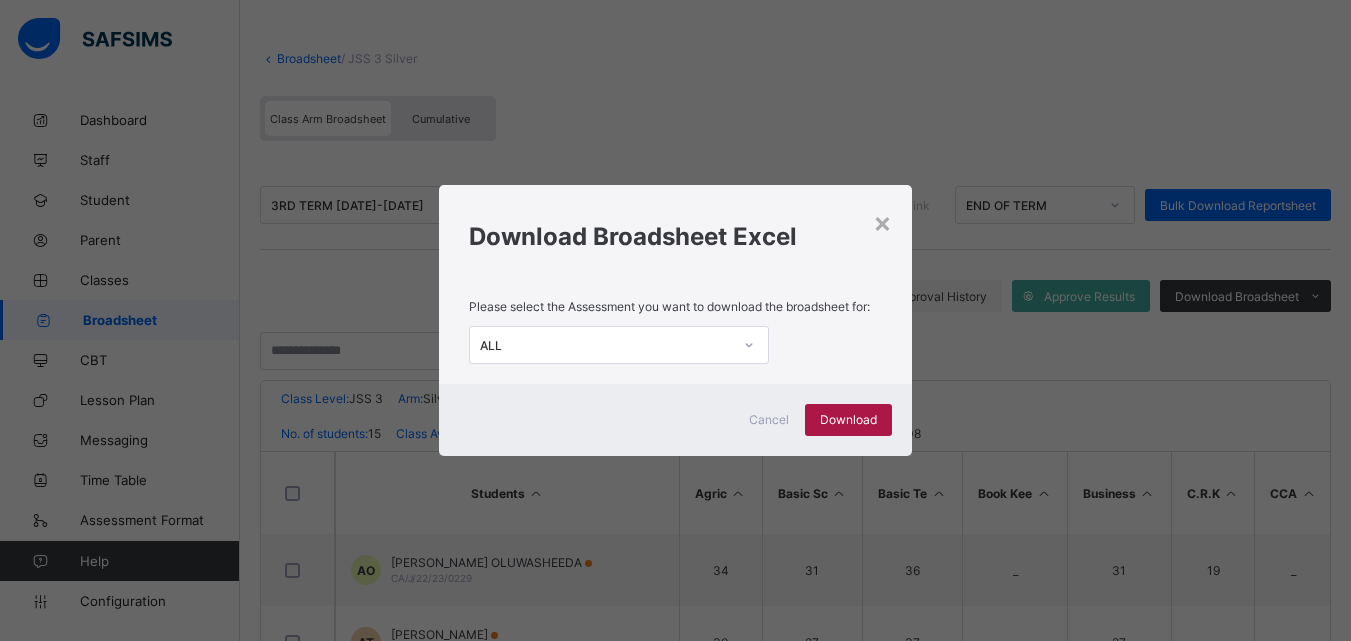 click on "Download" at bounding box center (848, 419) 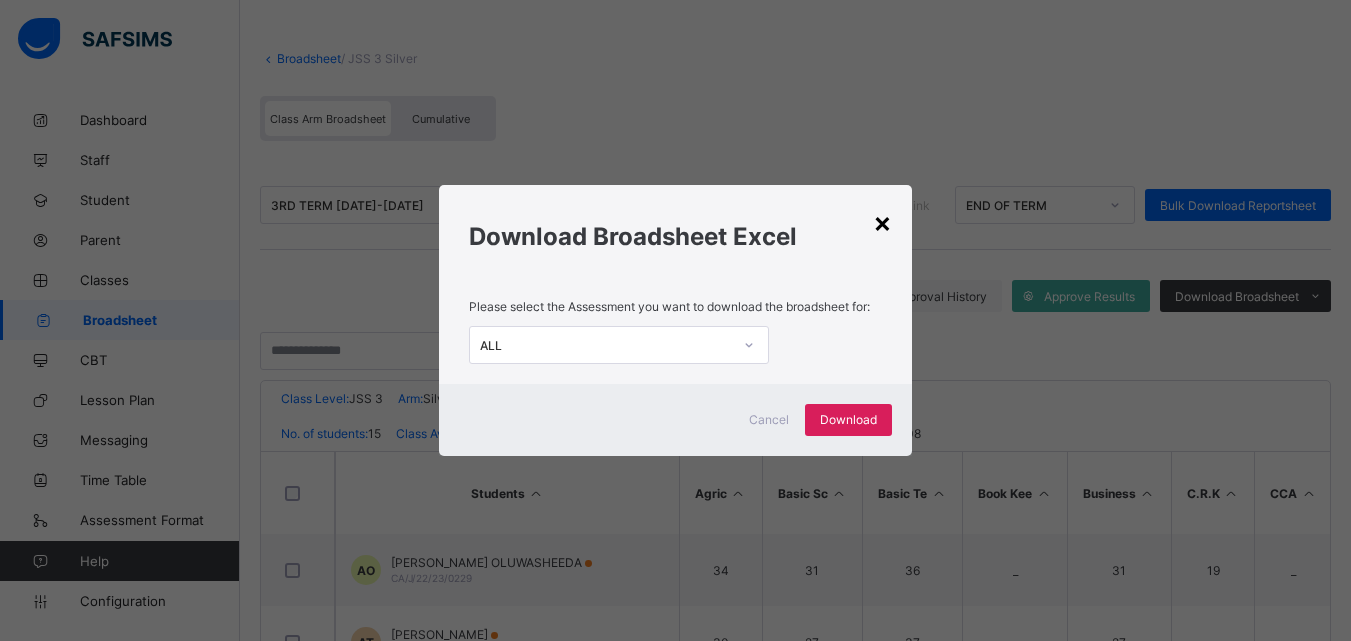 click on "×" at bounding box center (882, 222) 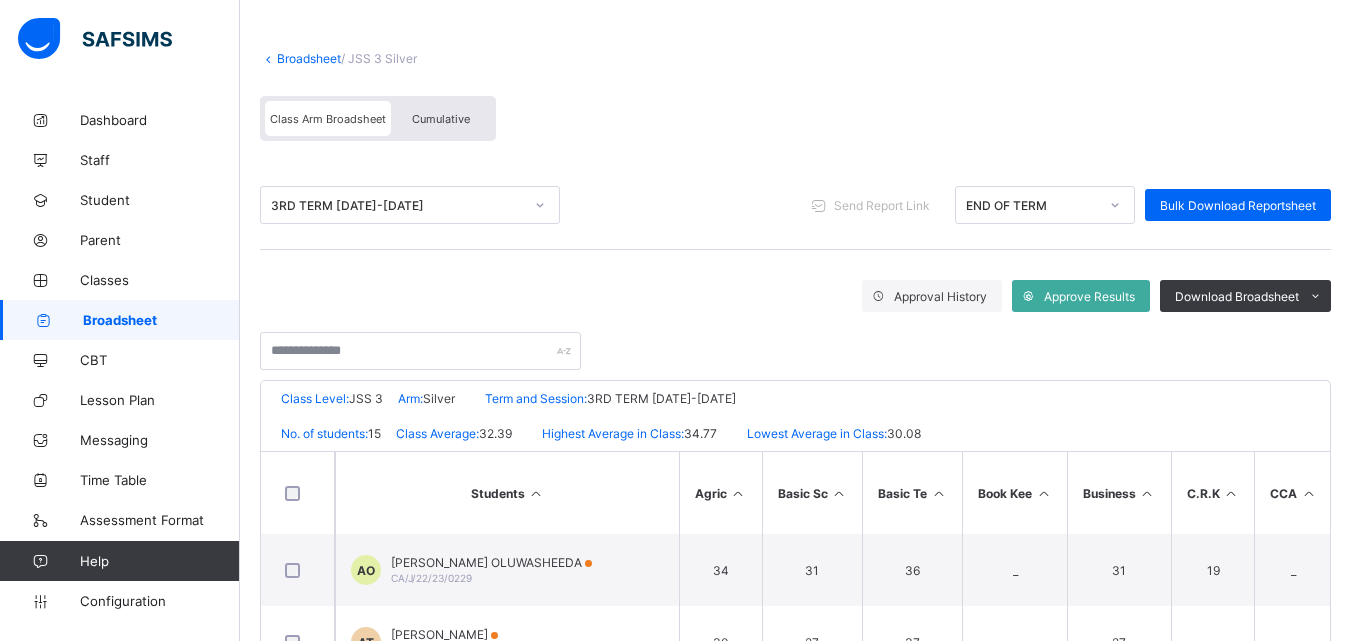 click on "Broadsheet" at bounding box center (309, 58) 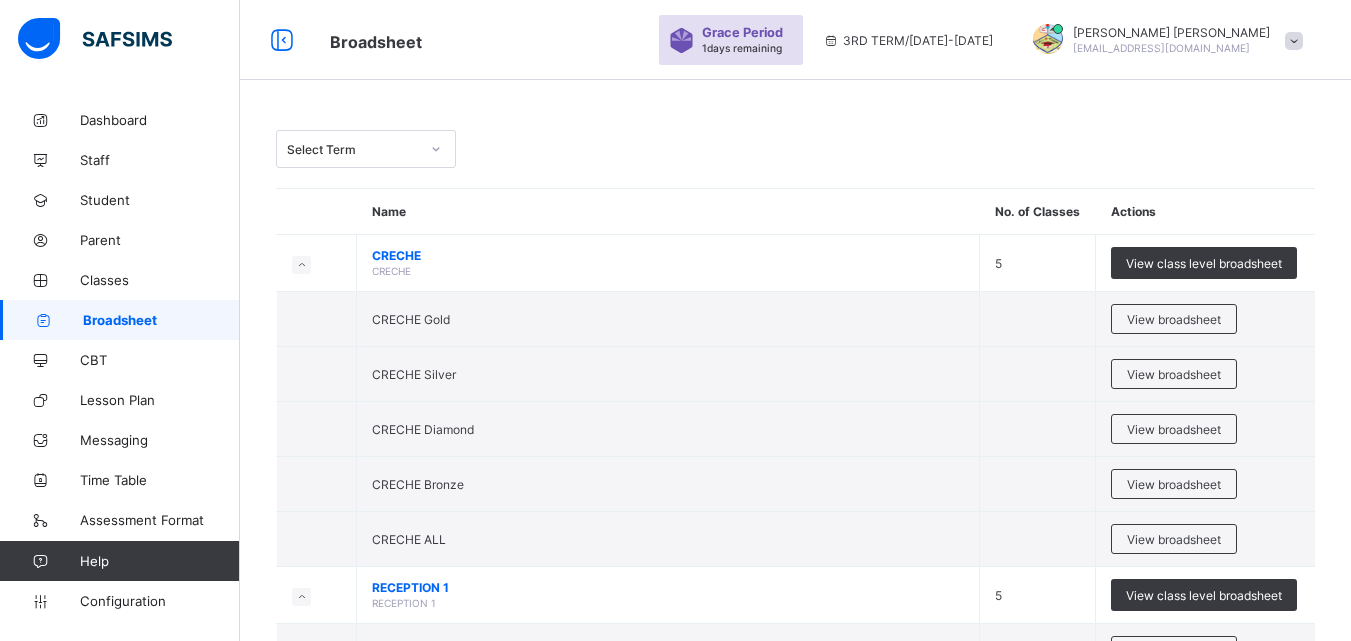 scroll, scrollTop: 149, scrollLeft: 0, axis: vertical 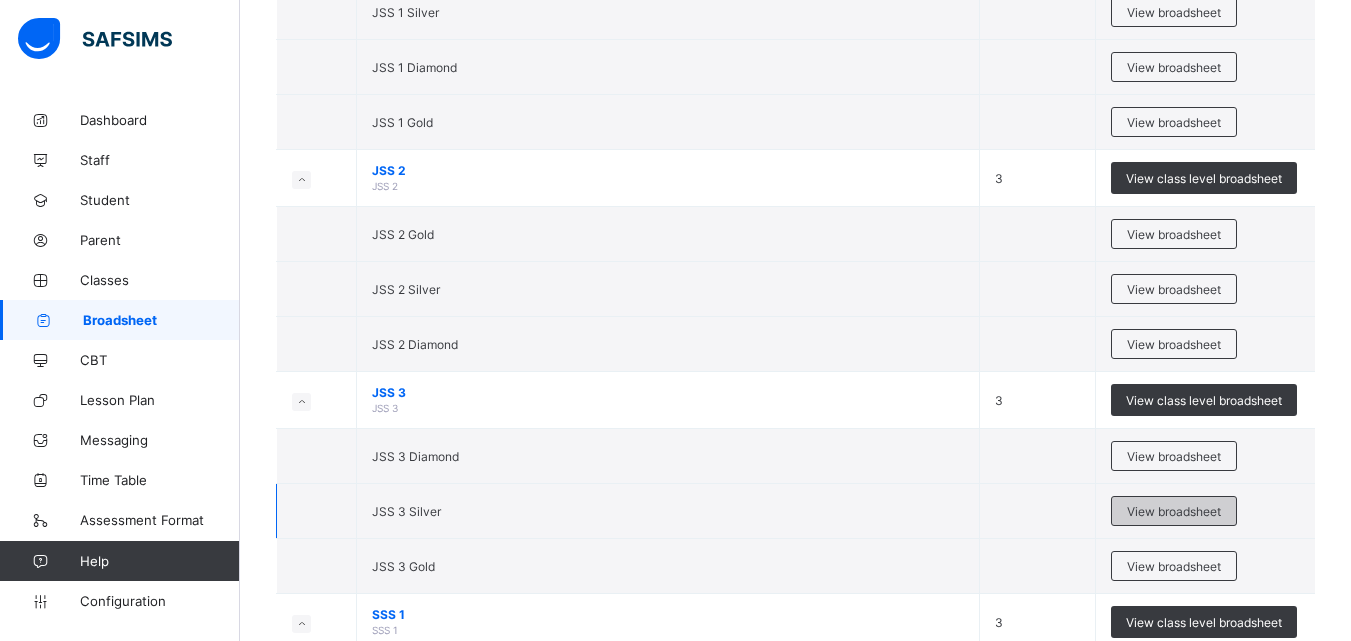 click on "View broadsheet" at bounding box center [1174, 511] 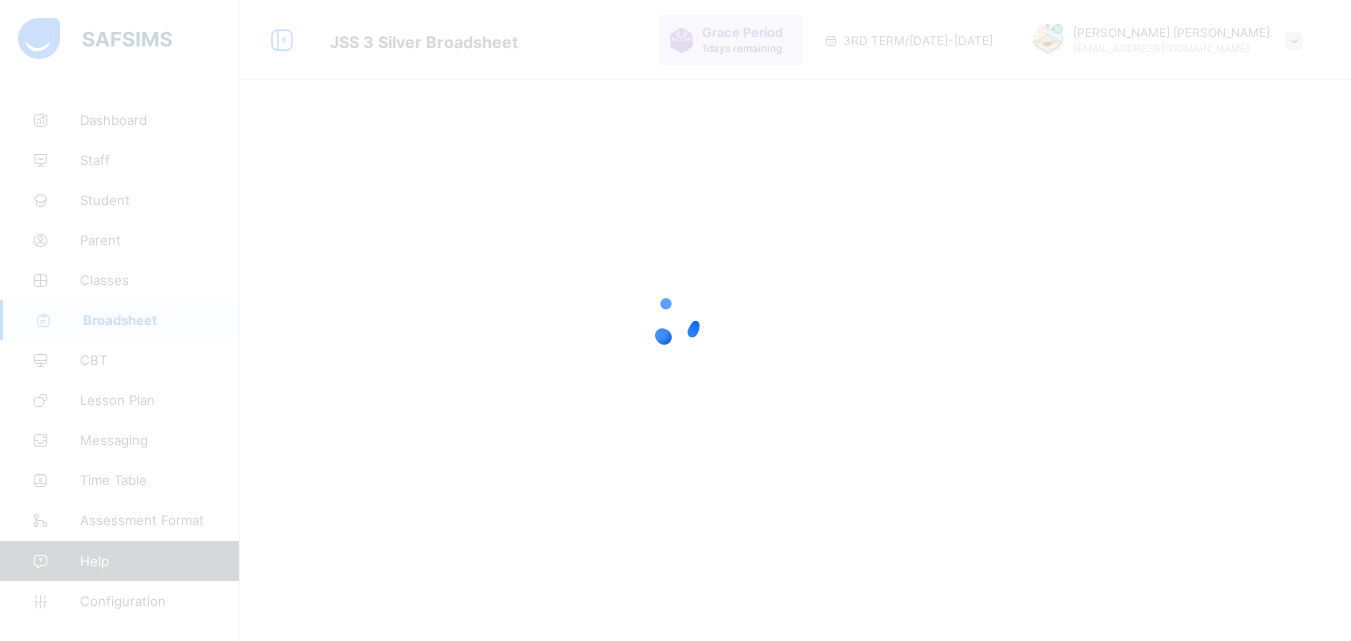 scroll, scrollTop: 60, scrollLeft: 0, axis: vertical 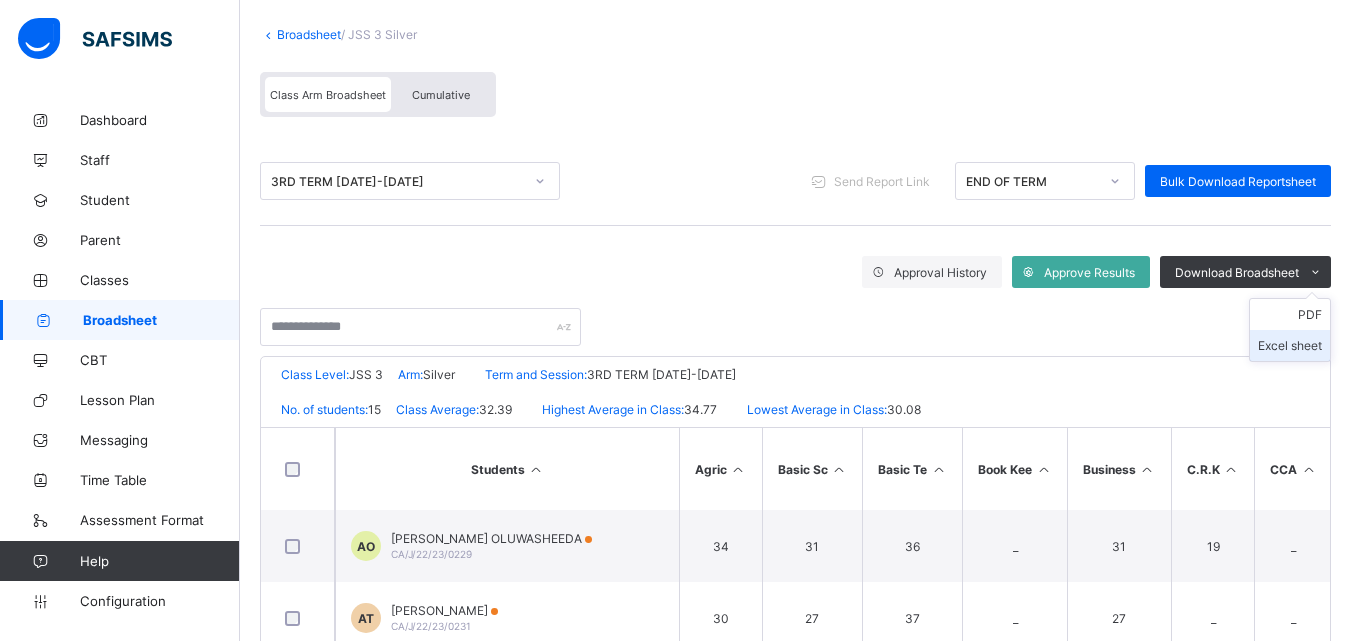 click on "Excel sheet" at bounding box center (1290, 345) 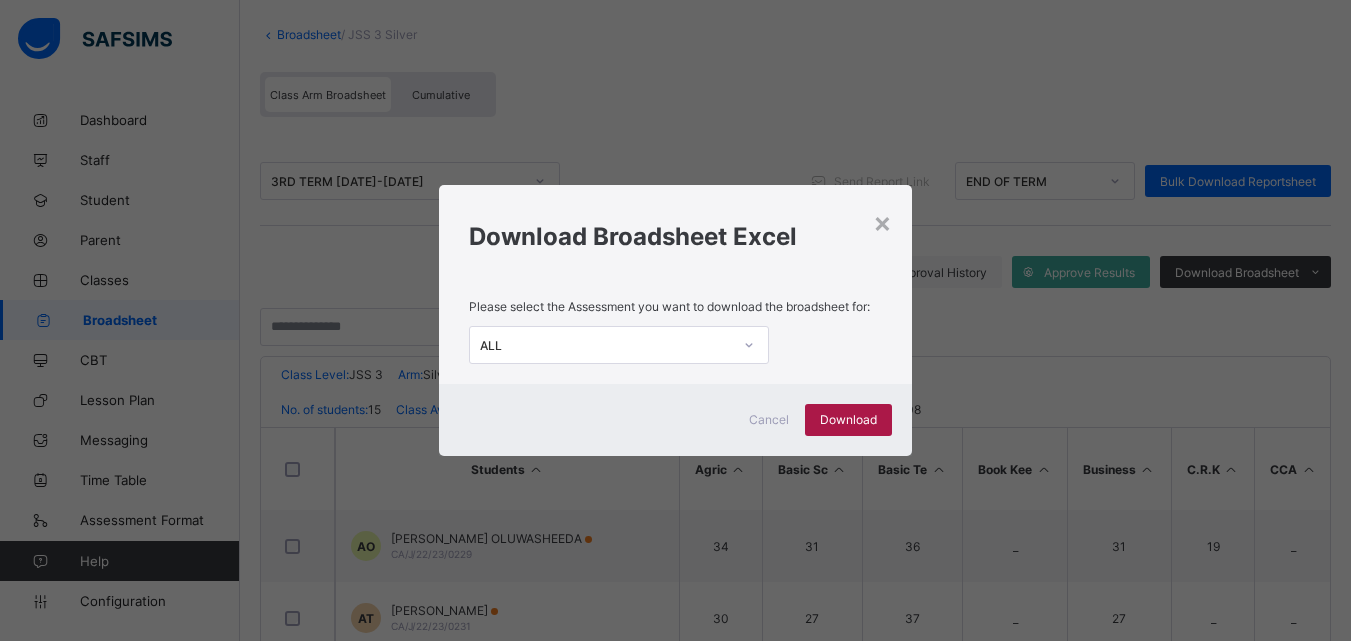 click on "Download" at bounding box center [848, 420] 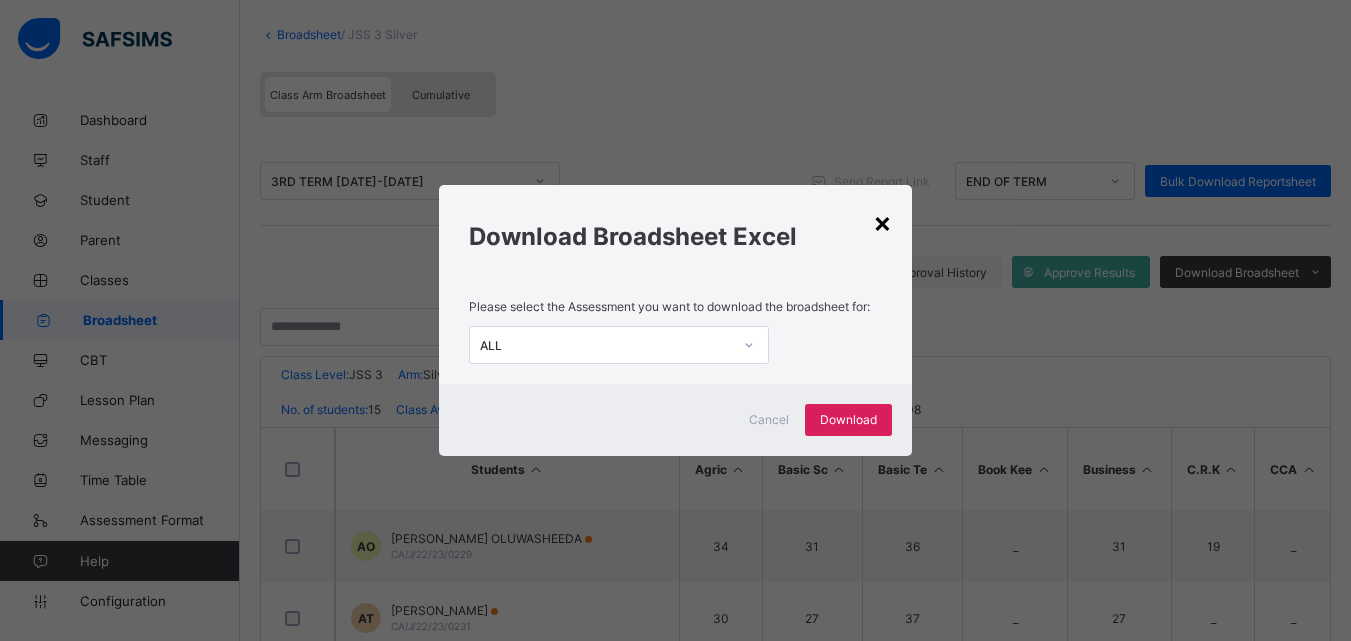 click on "×" at bounding box center [882, 222] 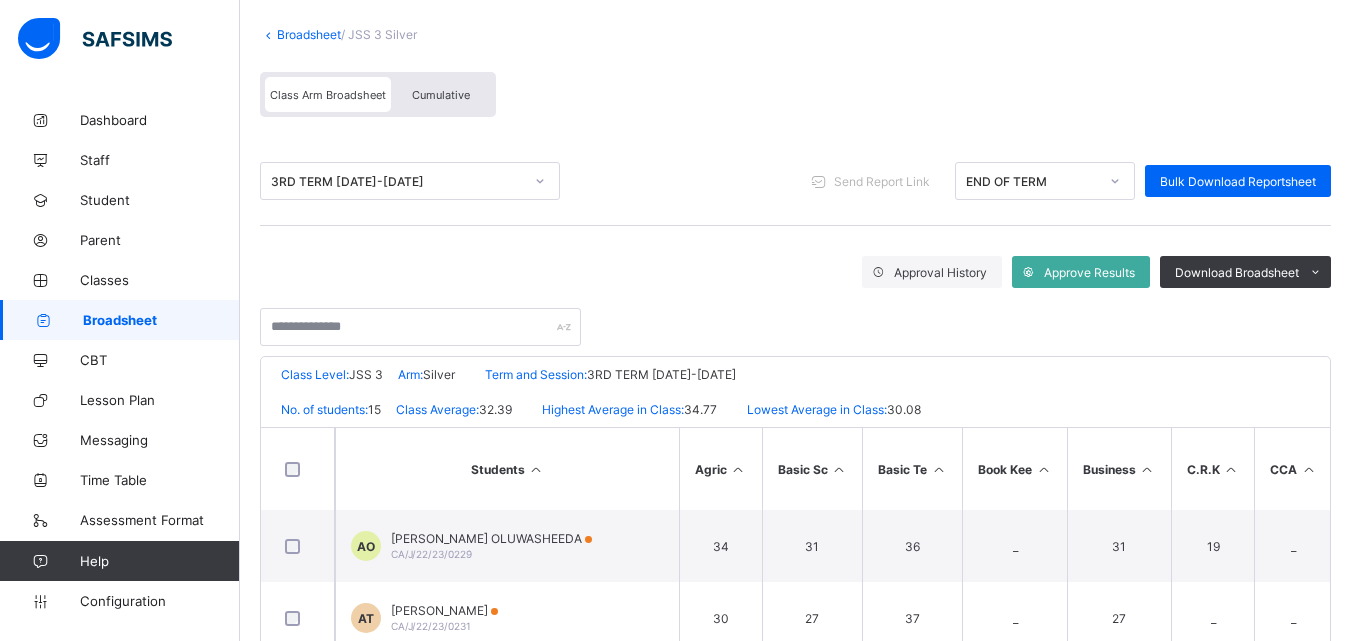 click at bounding box center [268, 34] 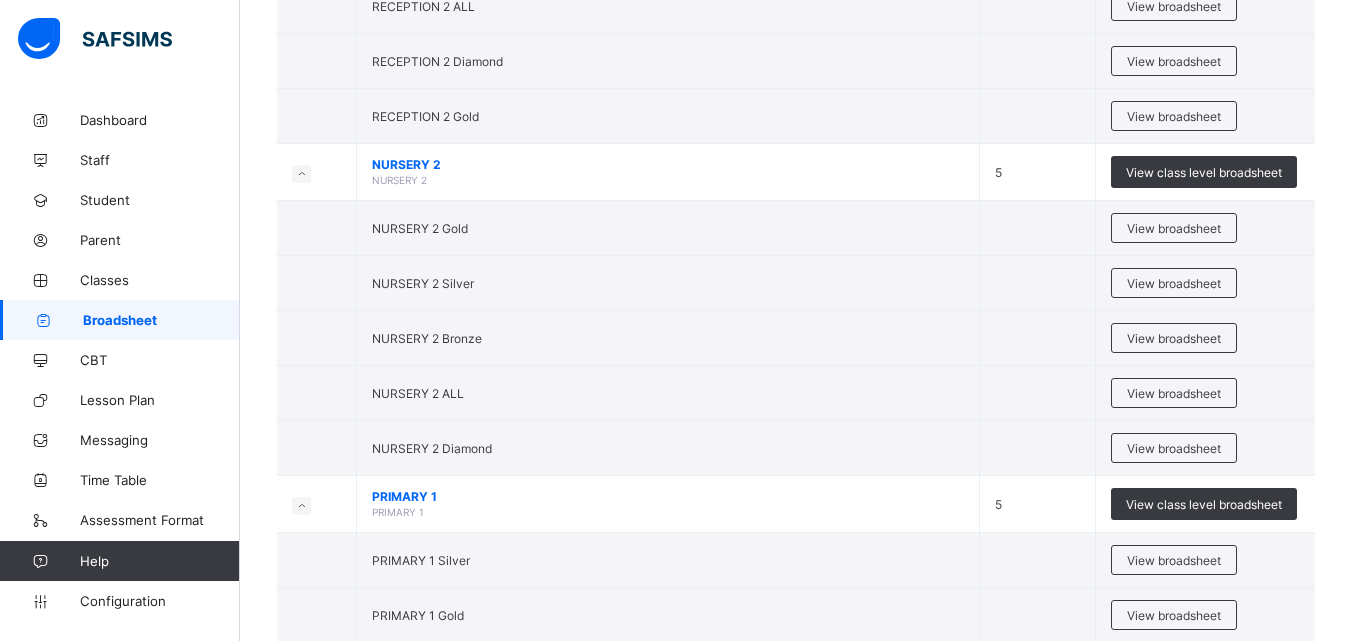 scroll, scrollTop: 1666, scrollLeft: 0, axis: vertical 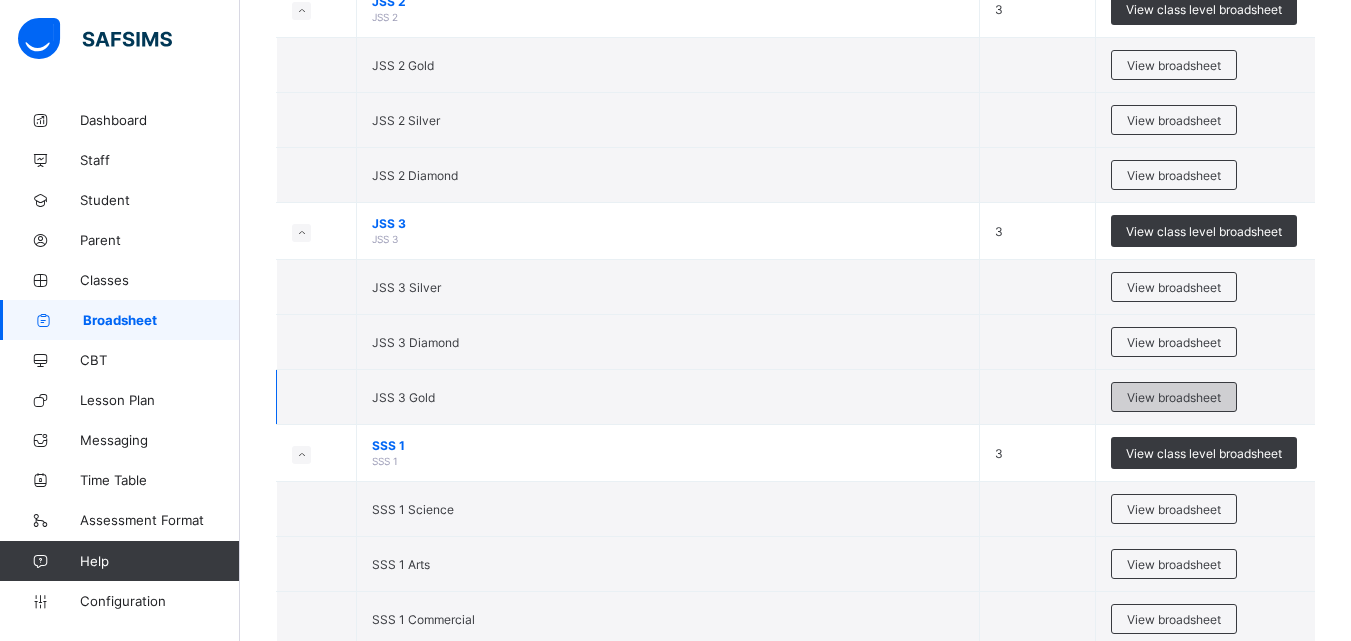 click on "View broadsheet" at bounding box center (1174, 397) 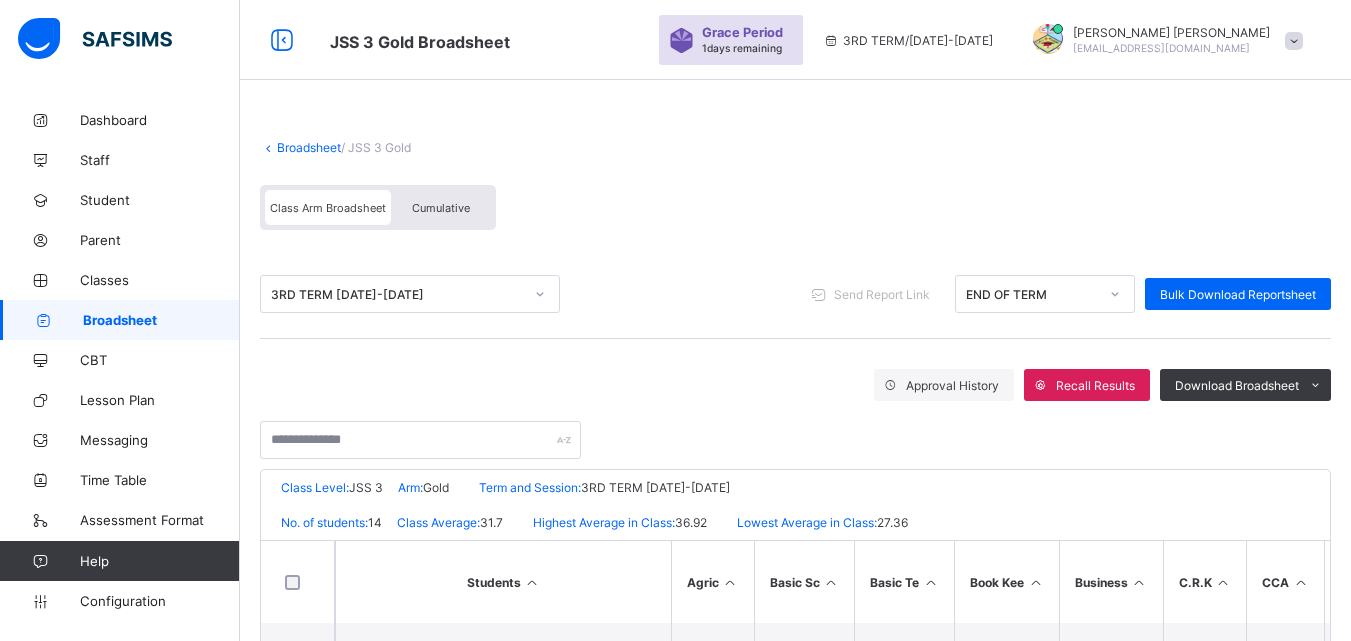 scroll, scrollTop: 500, scrollLeft: 0, axis: vertical 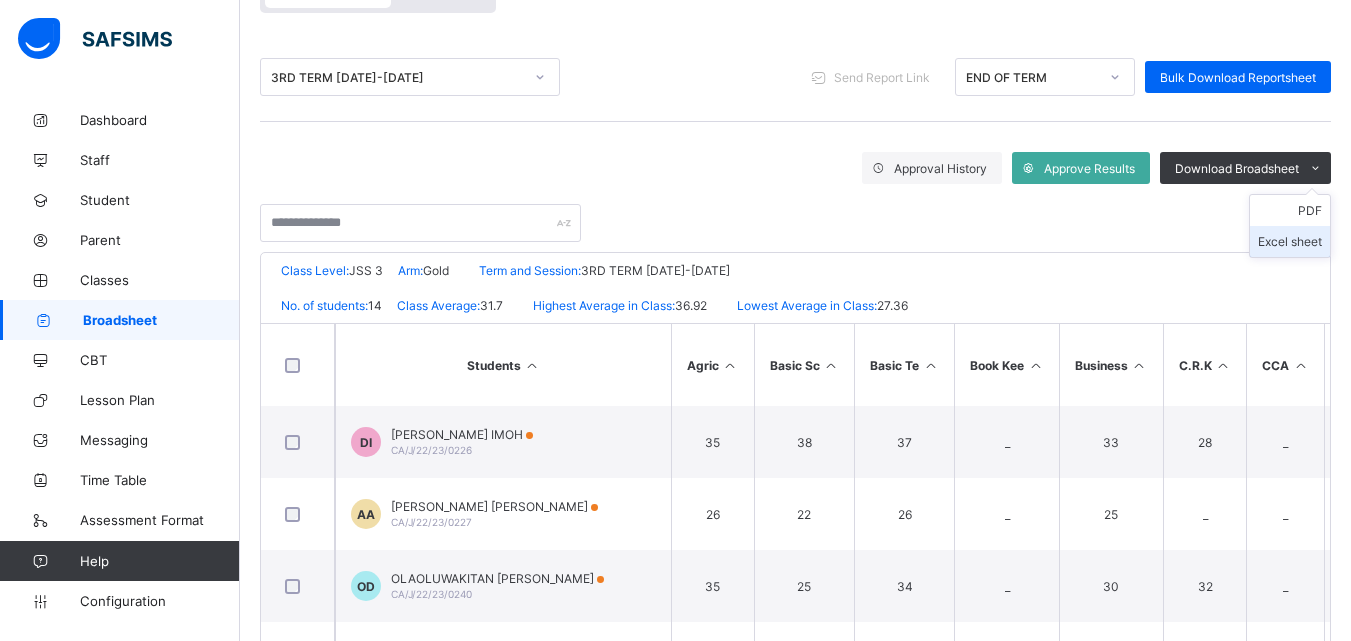click on "Excel sheet" at bounding box center (1290, 241) 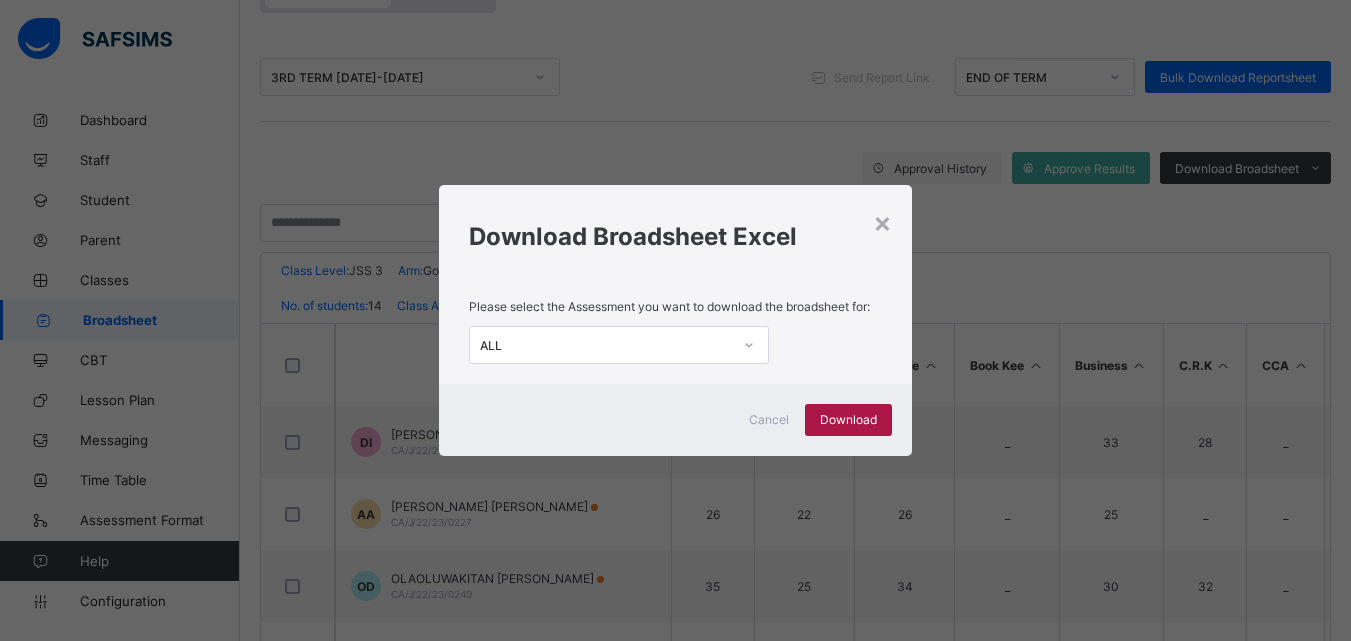 click on "Download" at bounding box center (848, 419) 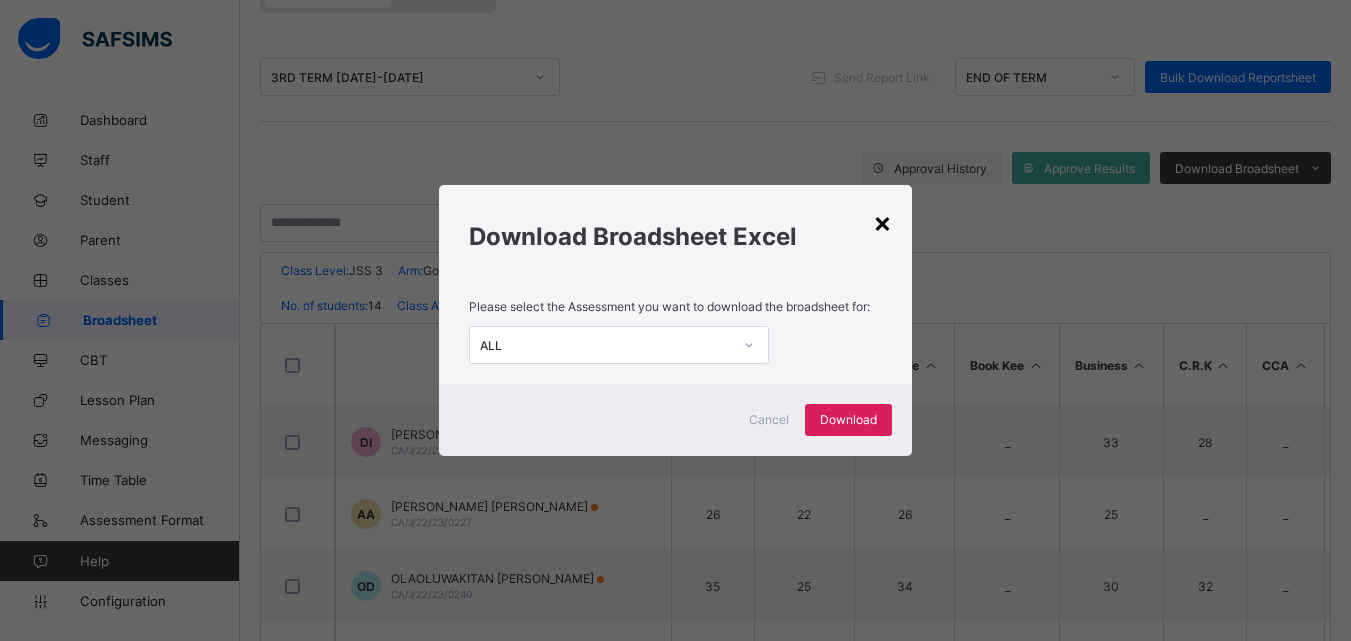 click on "×" at bounding box center (882, 222) 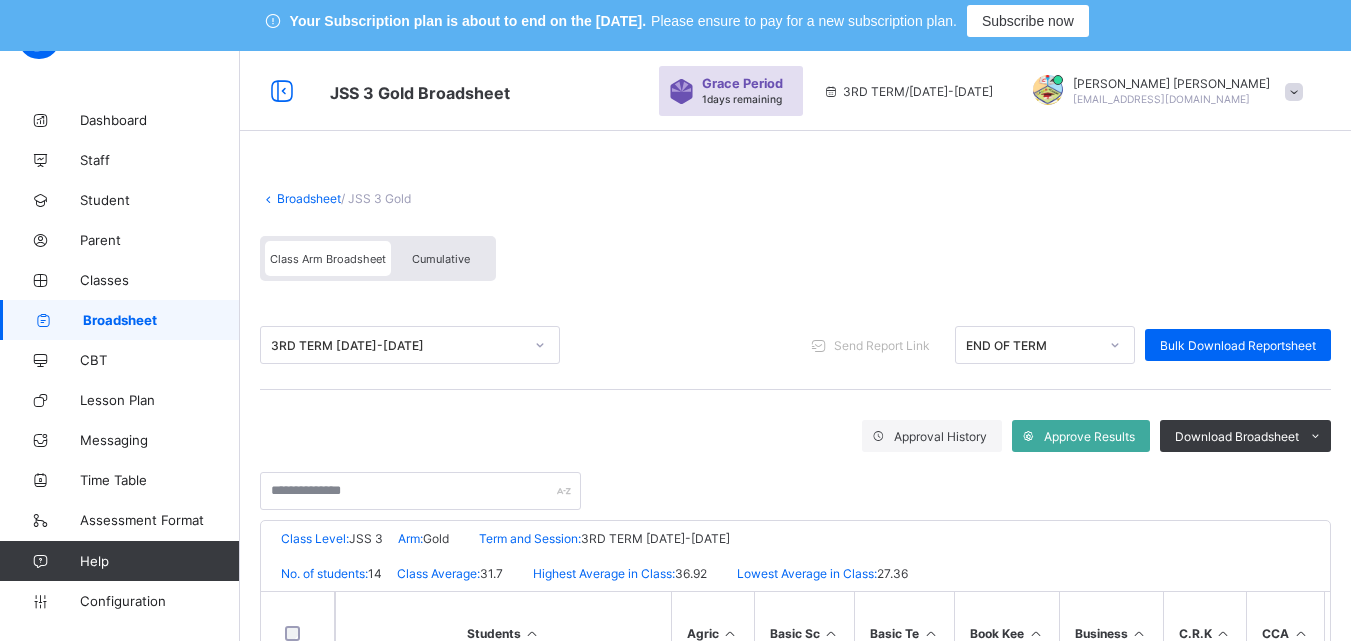 scroll, scrollTop: 0, scrollLeft: 0, axis: both 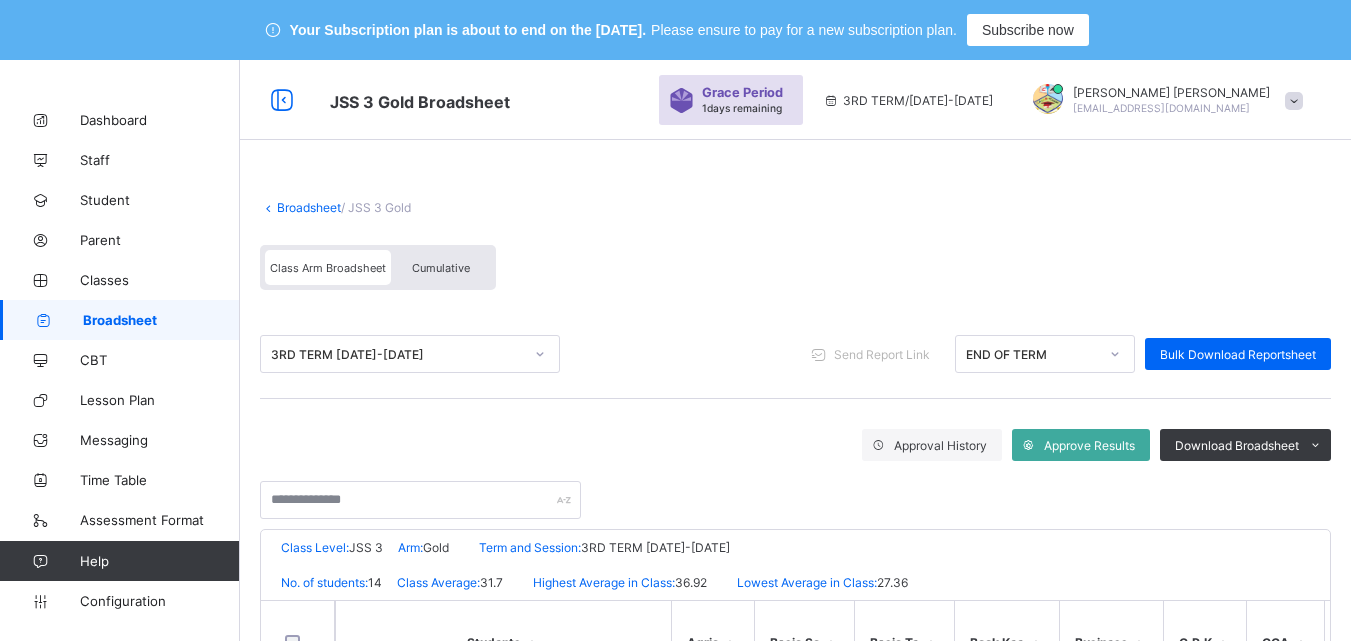 click on "Broadsheet" at bounding box center [309, 207] 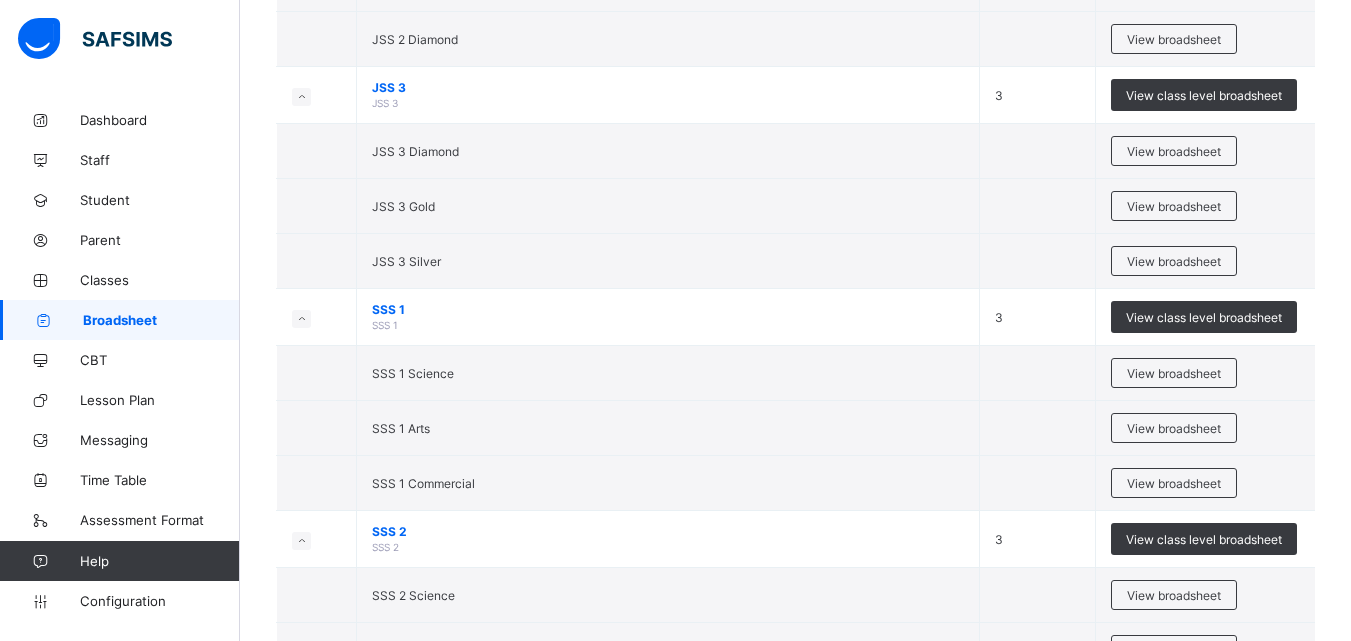 scroll, scrollTop: 4009, scrollLeft: 0, axis: vertical 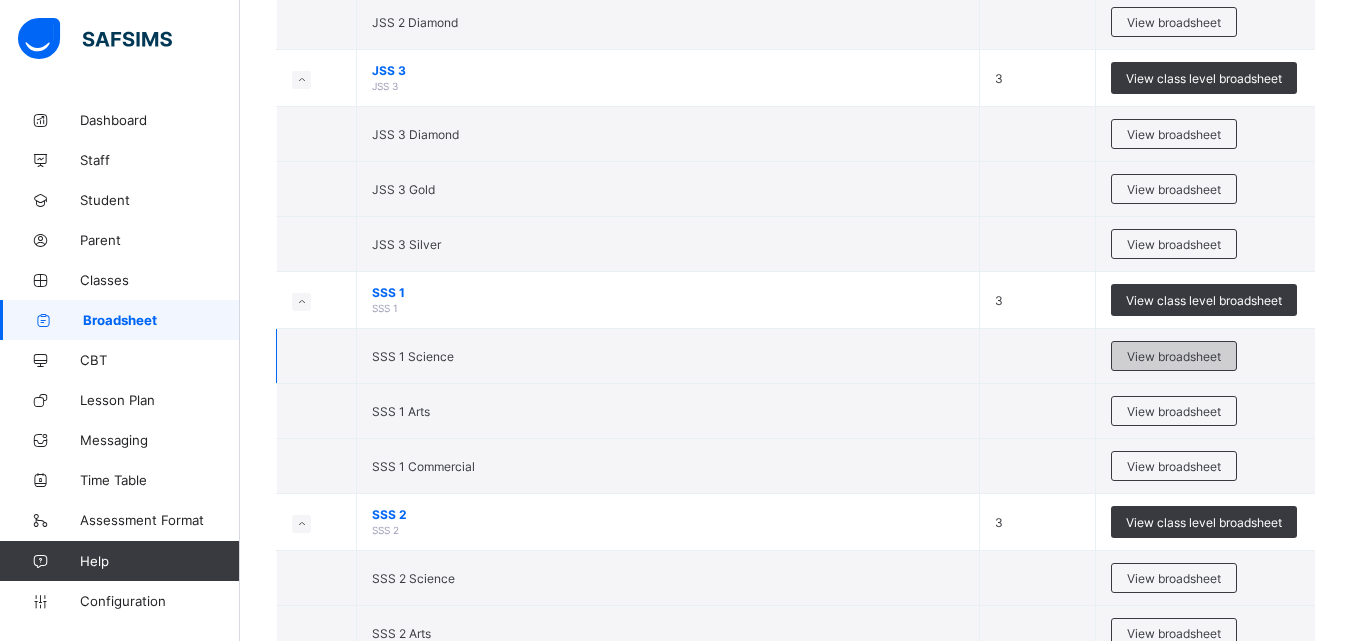 click on "View broadsheet" at bounding box center [1174, 356] 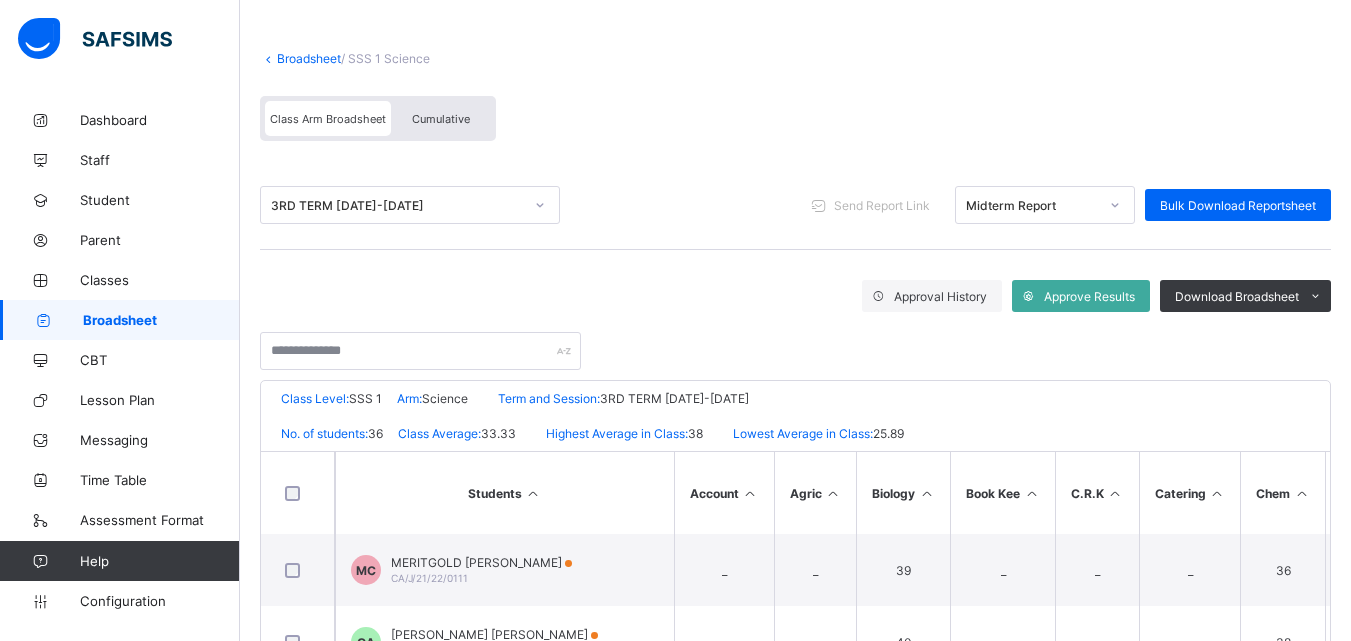 scroll, scrollTop: 151, scrollLeft: 0, axis: vertical 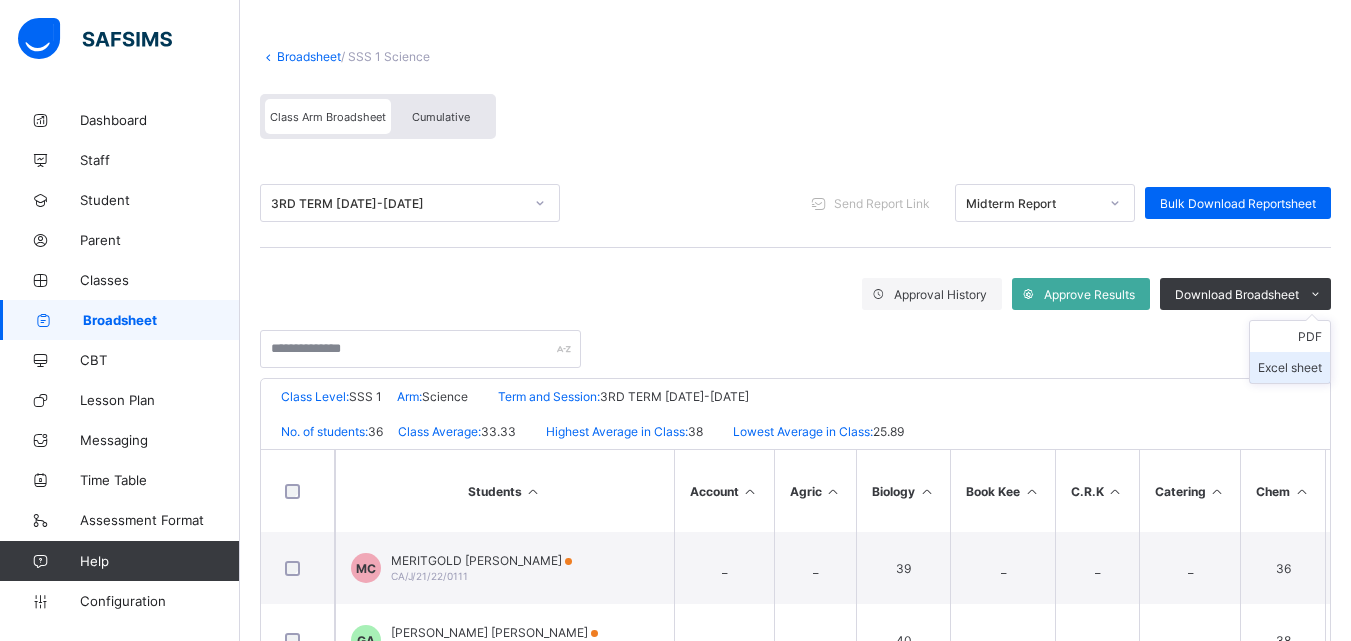 click on "Excel sheet" at bounding box center [1290, 367] 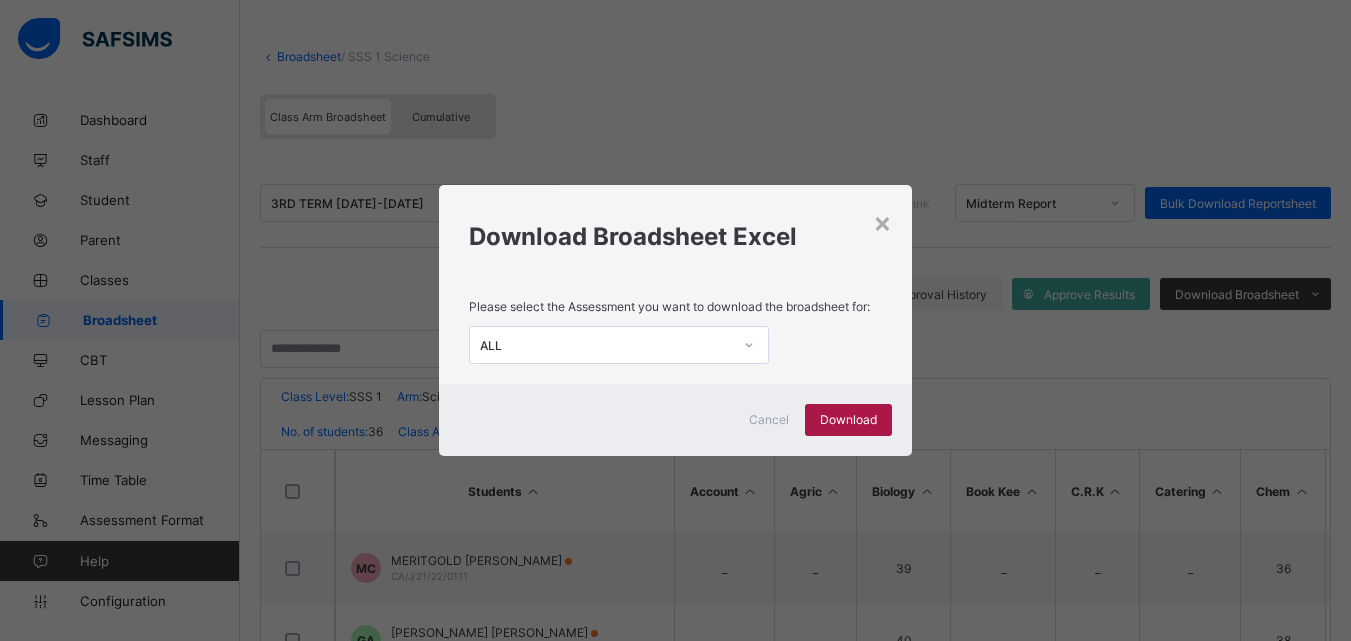 click on "Download" at bounding box center [848, 420] 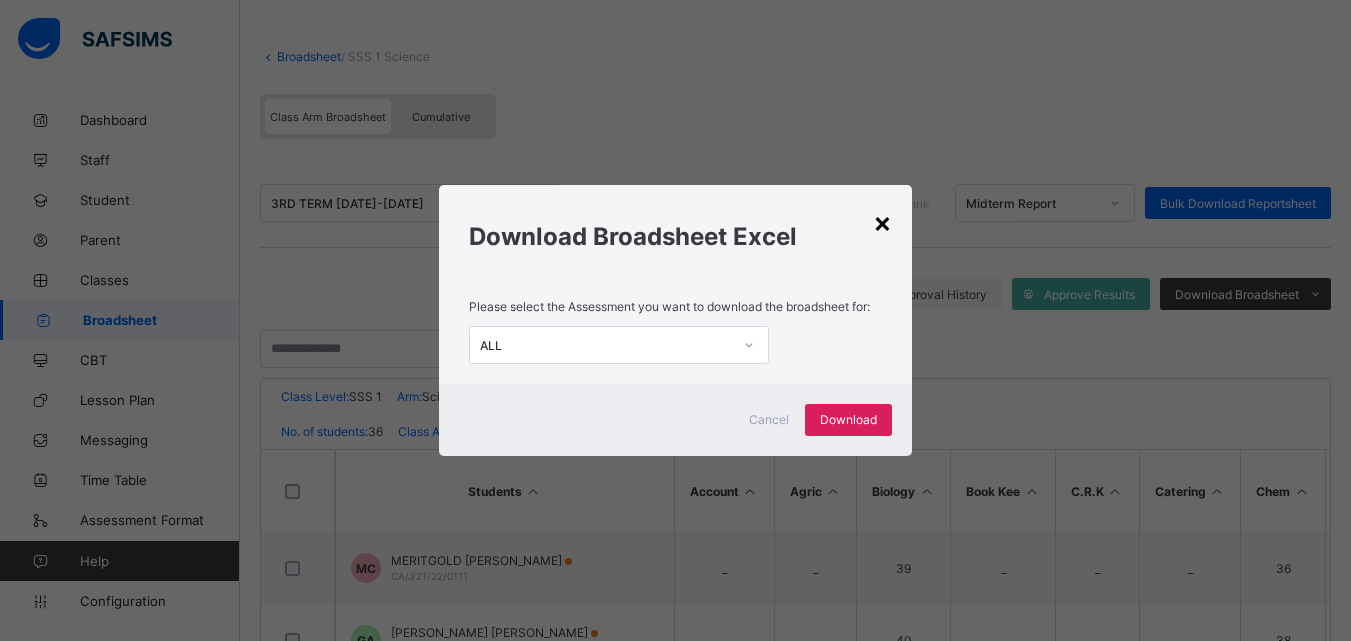 click on "×" at bounding box center [882, 222] 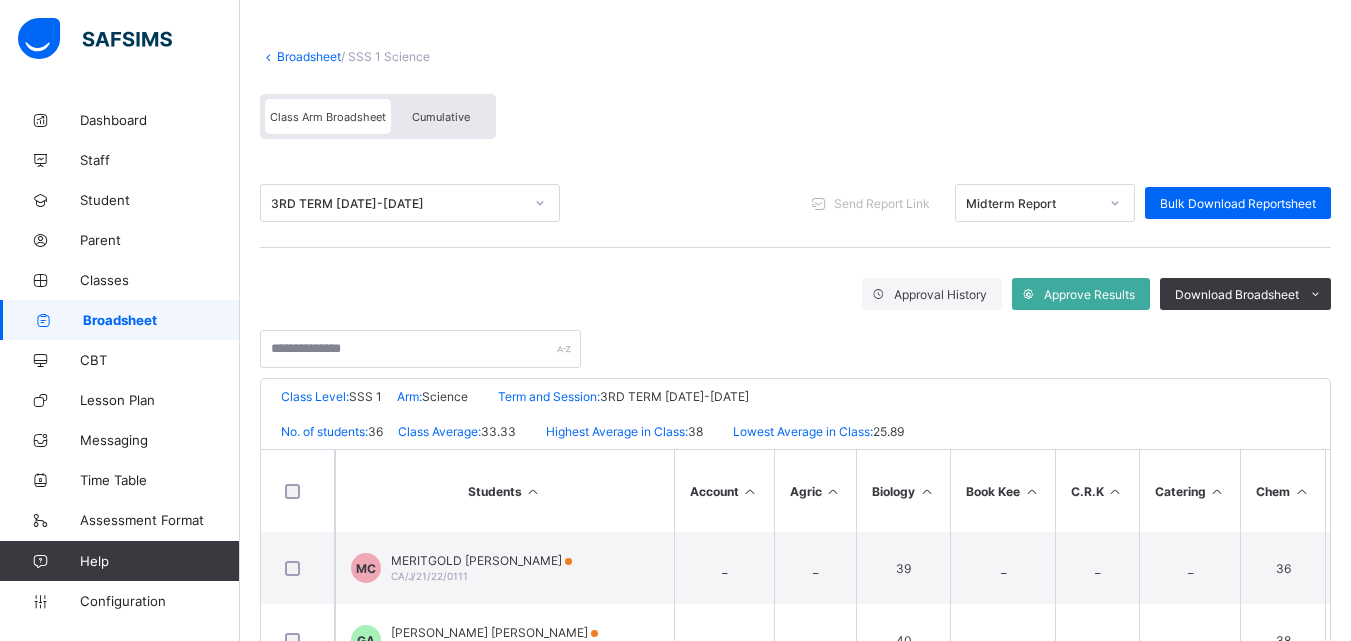 click on "Broadsheet" at bounding box center [309, 56] 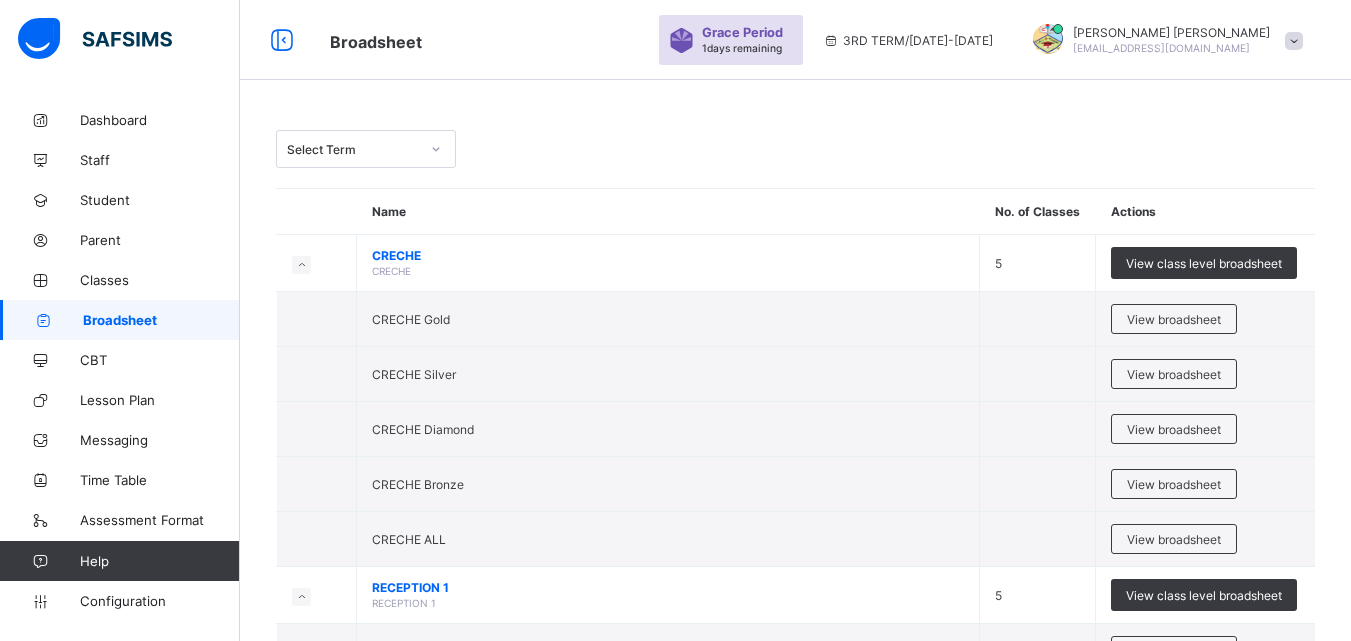 scroll, scrollTop: 151, scrollLeft: 0, axis: vertical 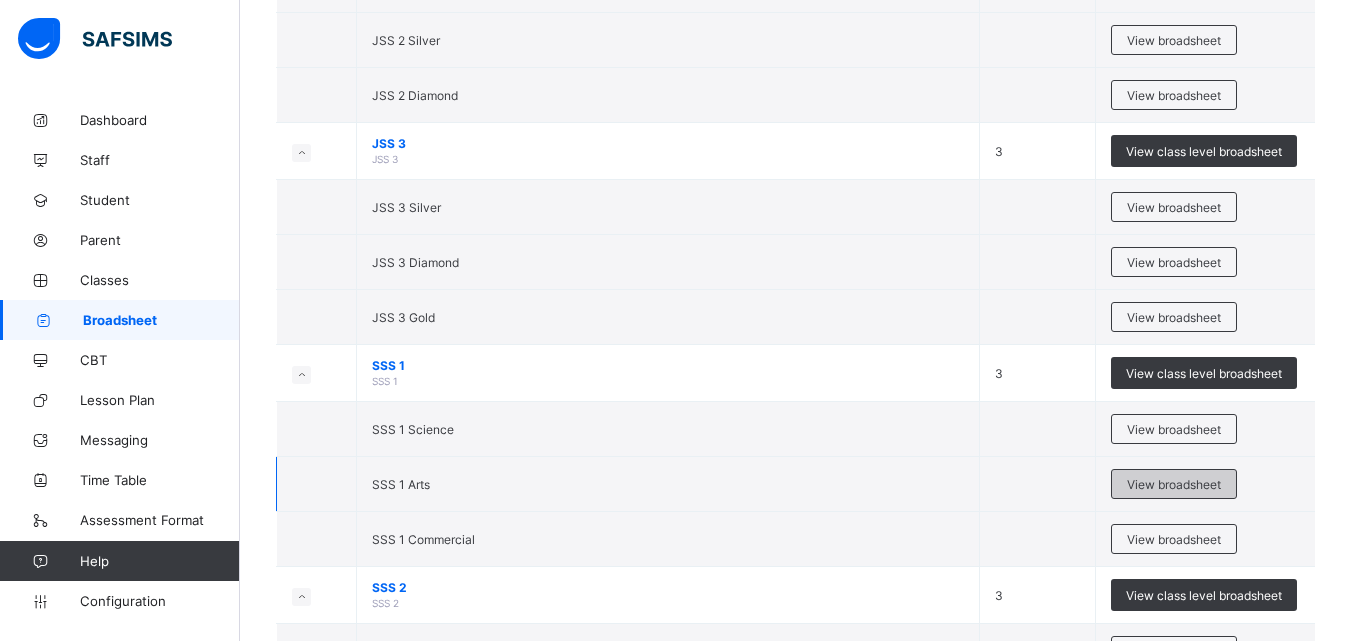 click on "View broadsheet" at bounding box center (1174, 484) 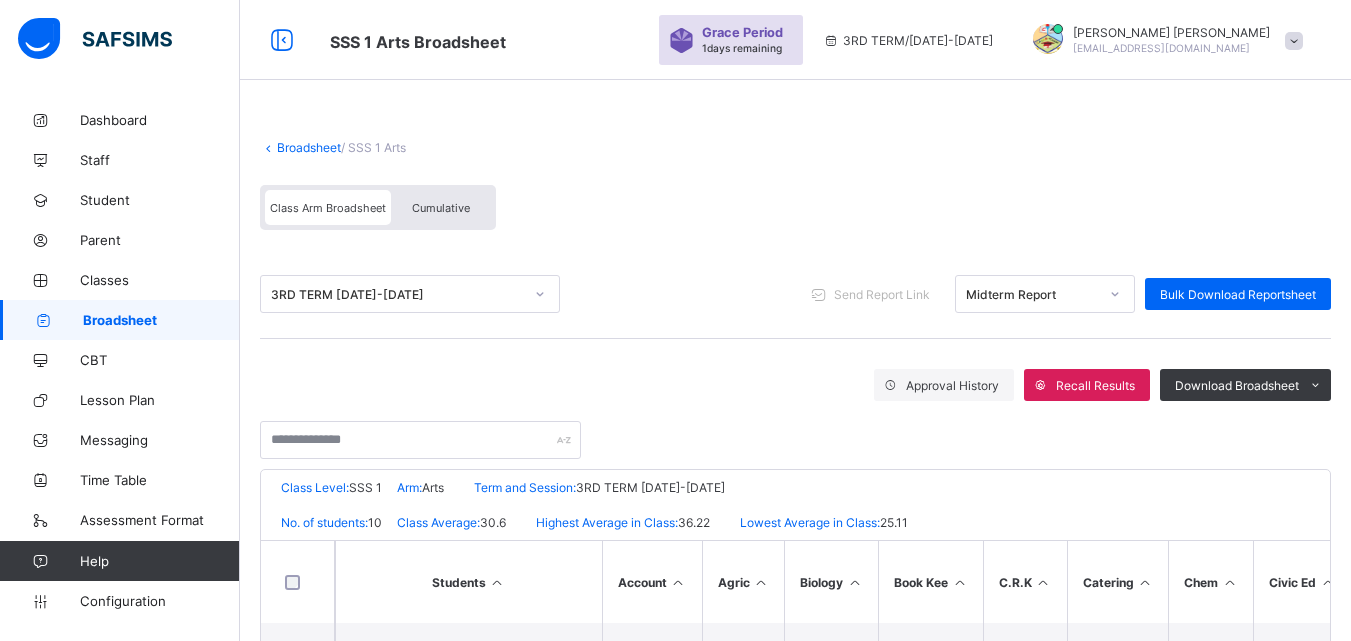 scroll, scrollTop: 500, scrollLeft: 0, axis: vertical 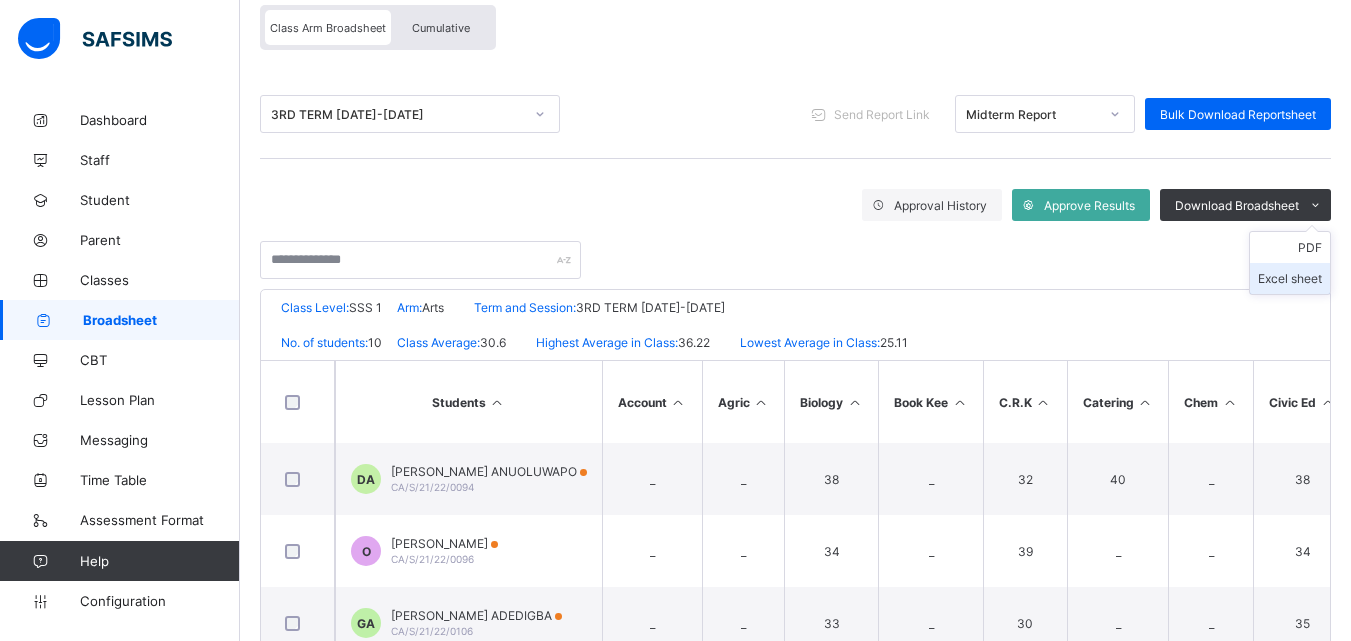 click on "Excel sheet" at bounding box center (1290, 278) 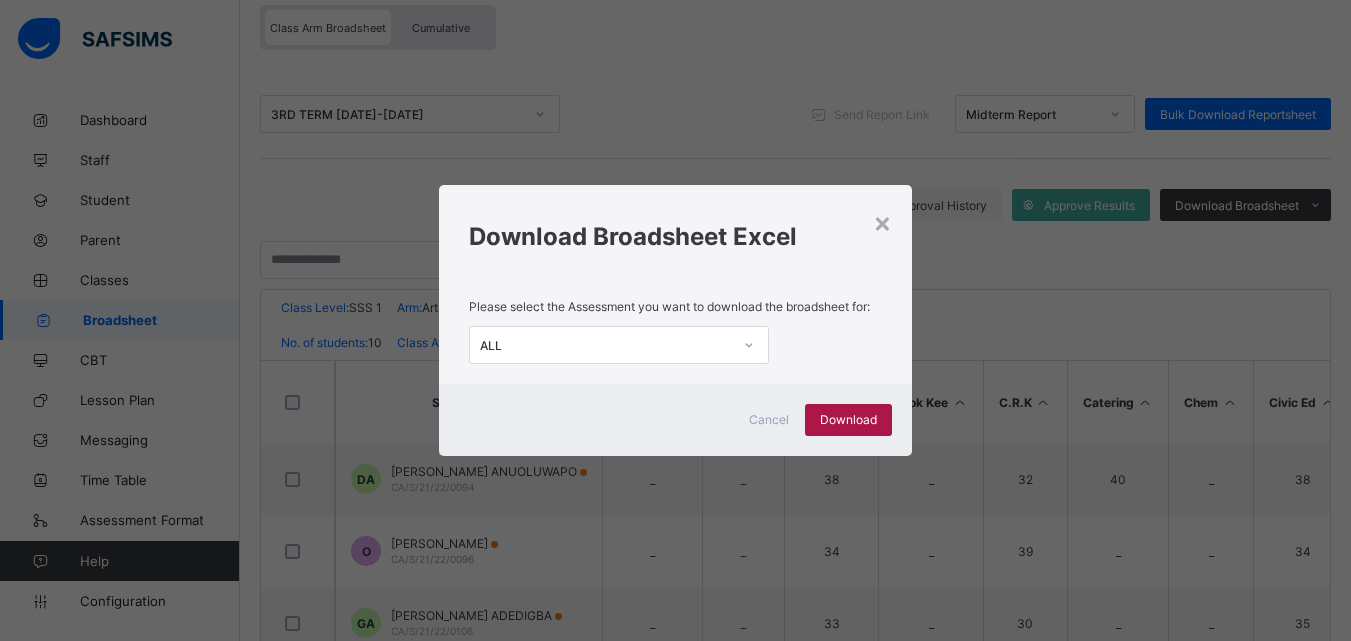 click on "Download" at bounding box center [848, 419] 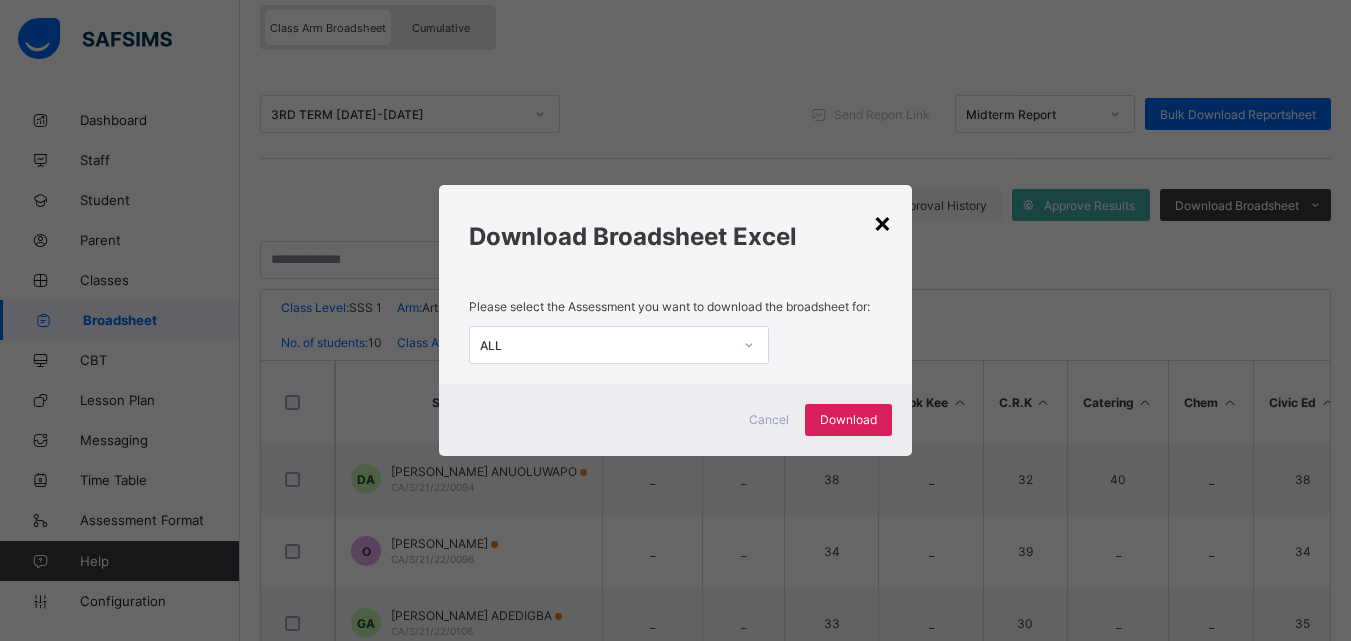 click on "×" at bounding box center (882, 222) 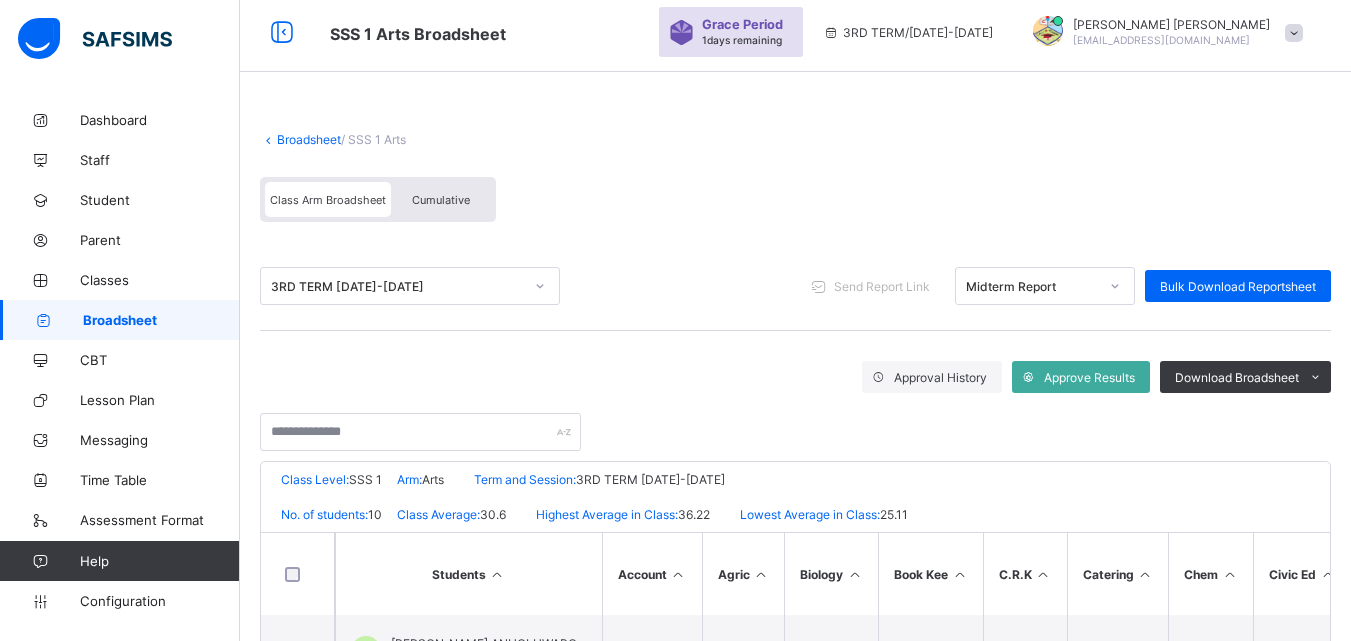 scroll, scrollTop: 0, scrollLeft: 0, axis: both 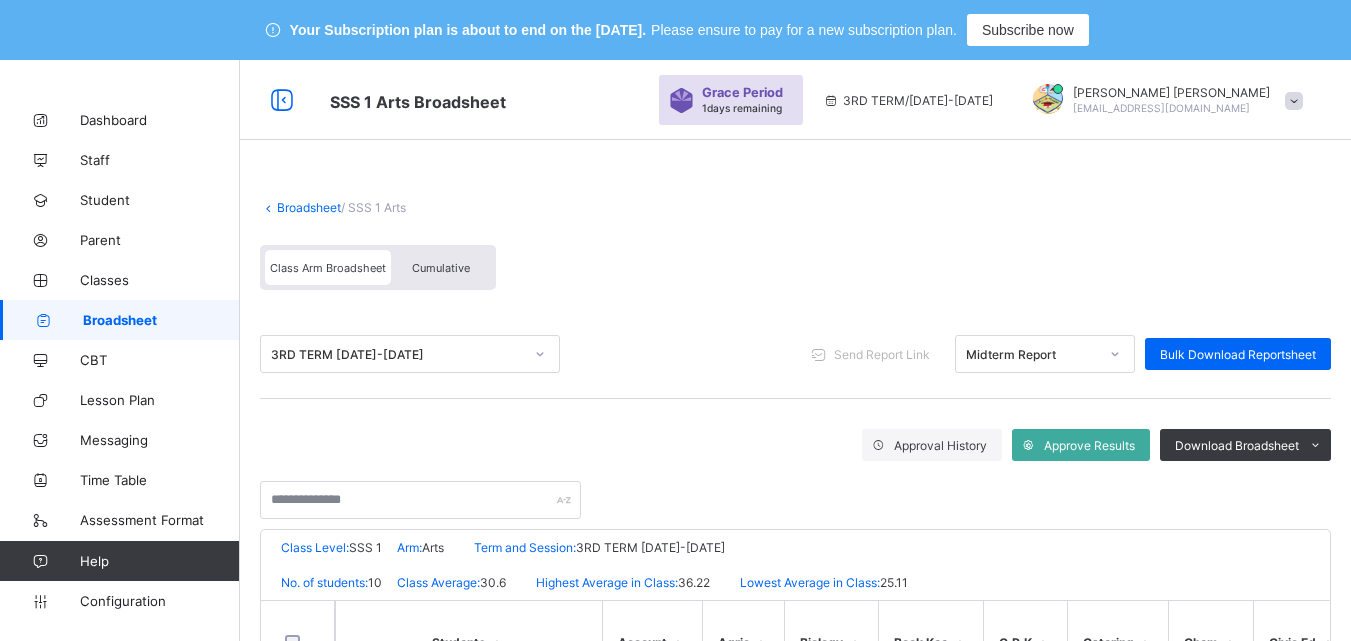 click on "Broadsheet" at bounding box center [309, 207] 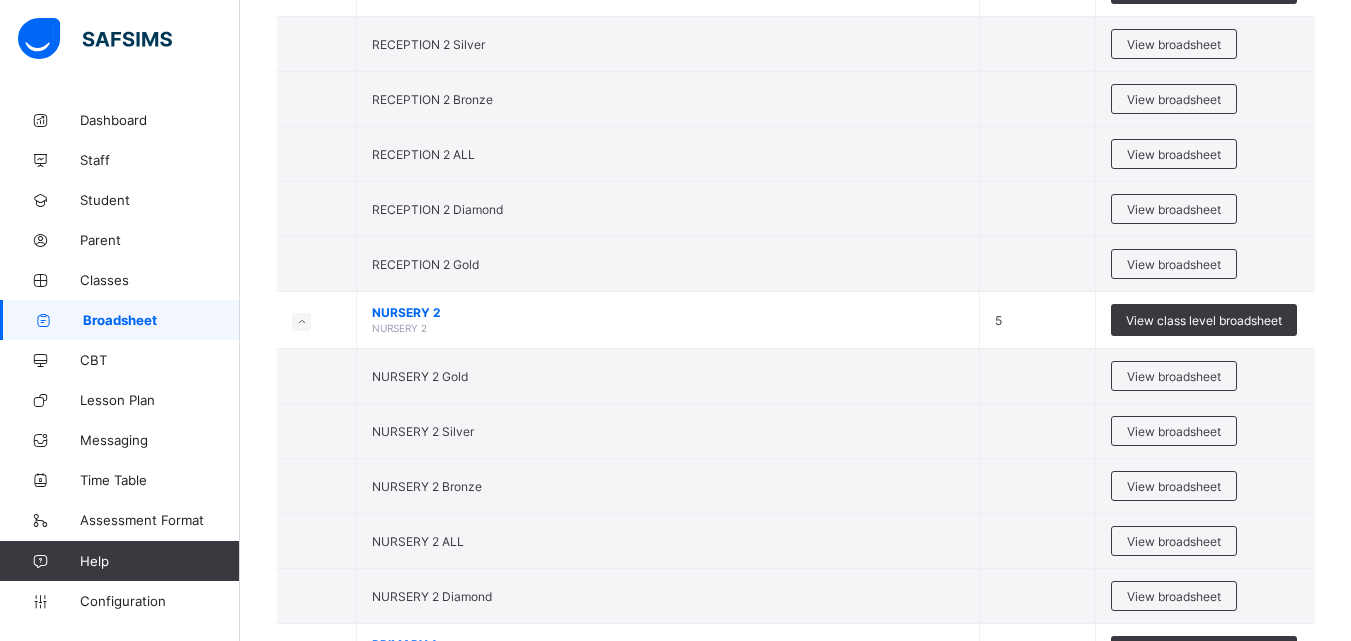 scroll, scrollTop: 1364, scrollLeft: 0, axis: vertical 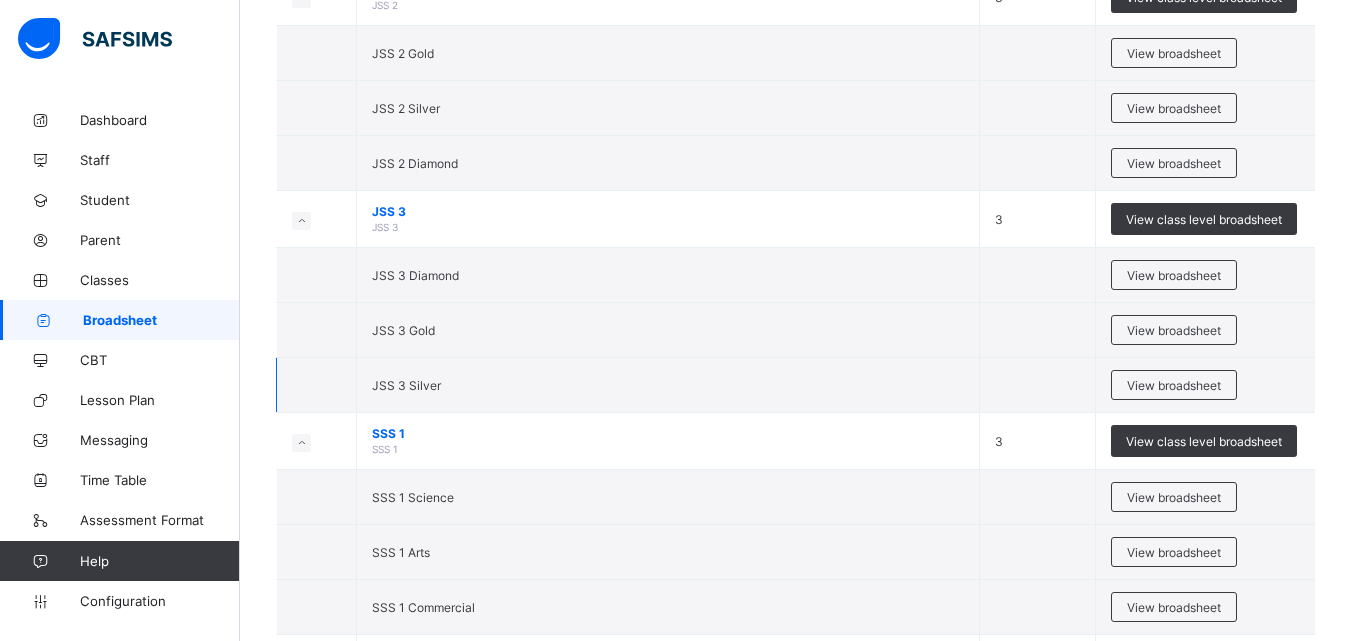 drag, startPoint x: 1256, startPoint y: 372, endPoint x: 1264, endPoint y: 398, distance: 27.202942 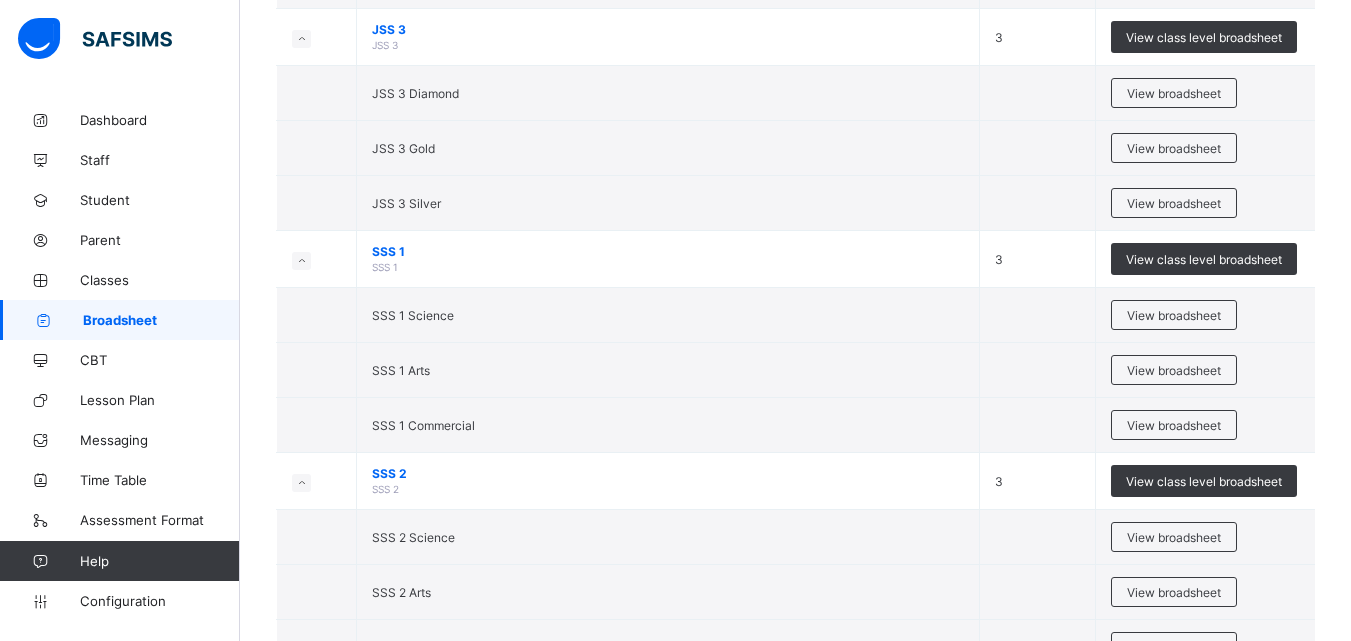 scroll, scrollTop: 4075, scrollLeft: 0, axis: vertical 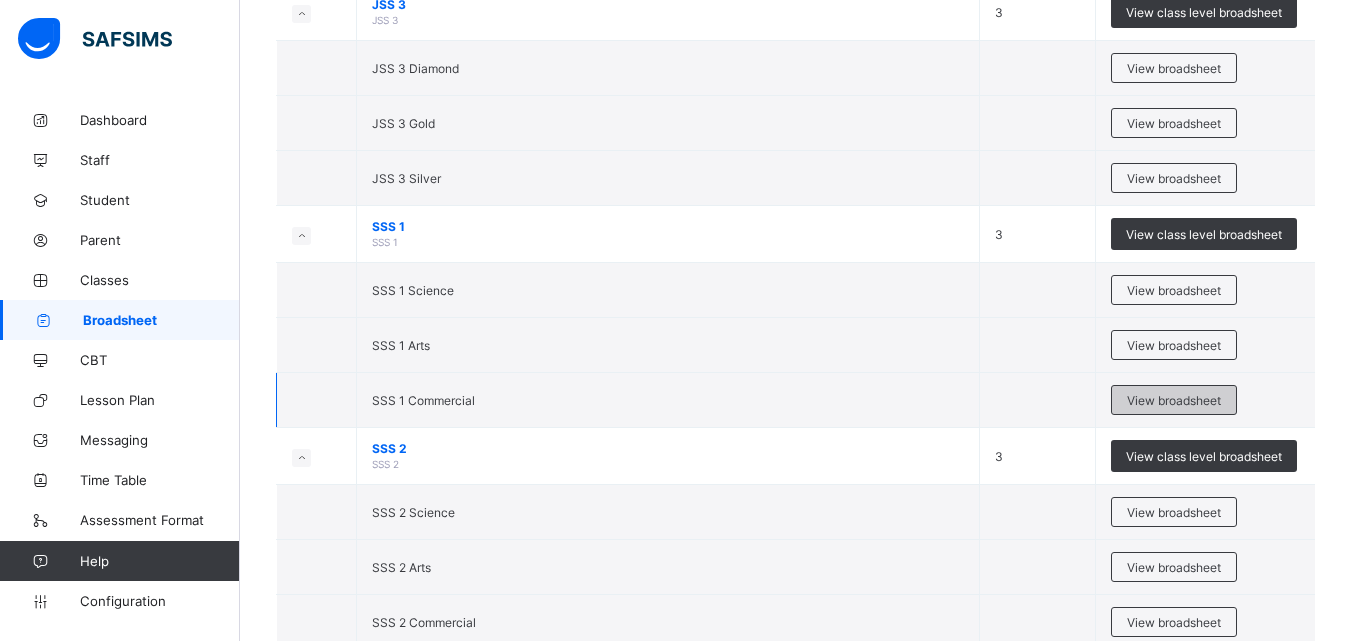 click on "View broadsheet" at bounding box center [1174, 400] 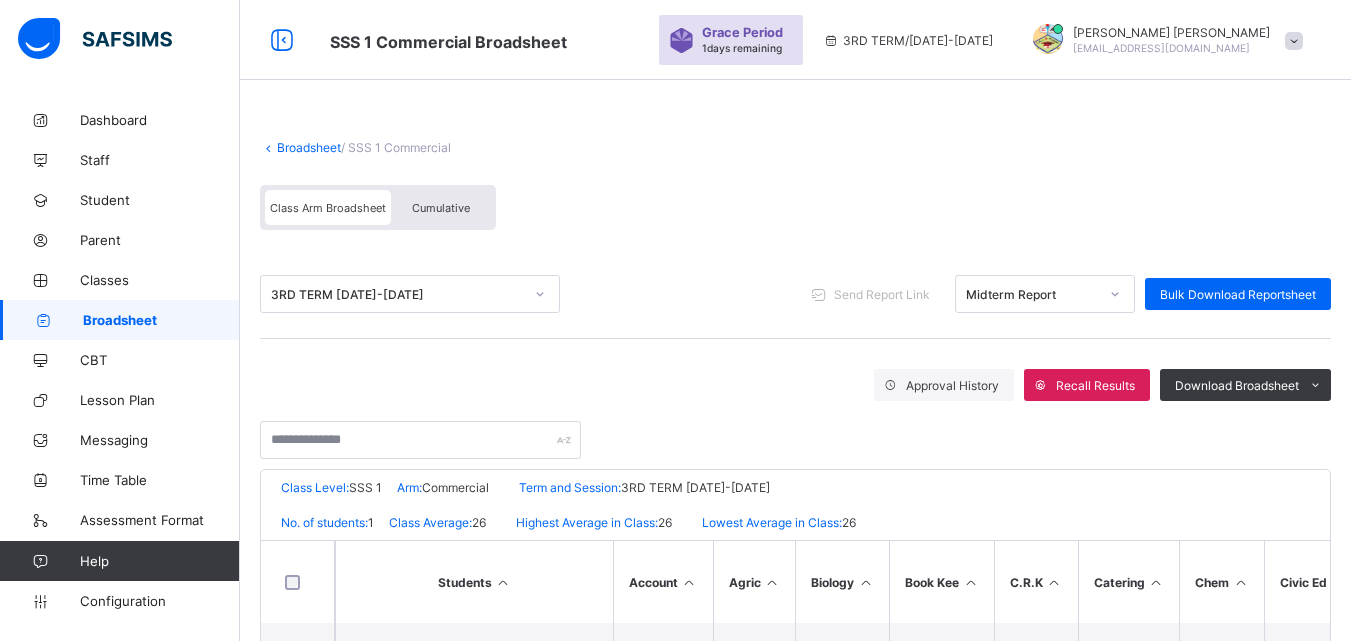 scroll, scrollTop: 163, scrollLeft: 0, axis: vertical 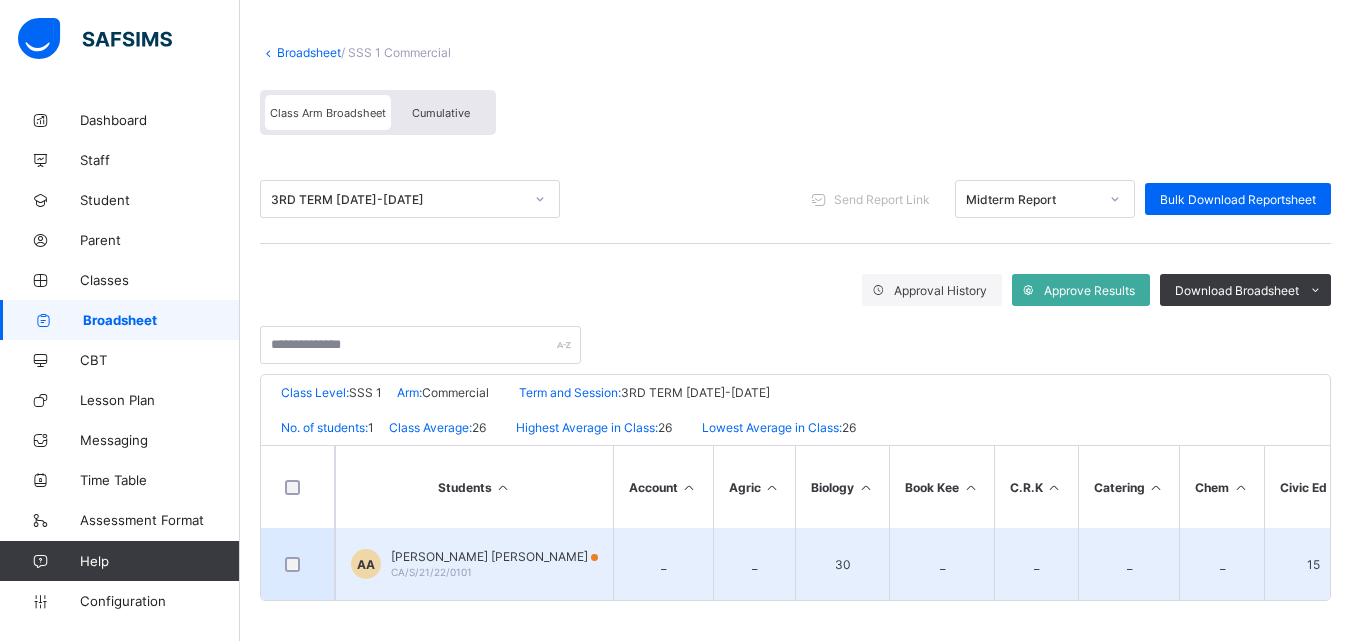 click on "_" at bounding box center (663, 564) 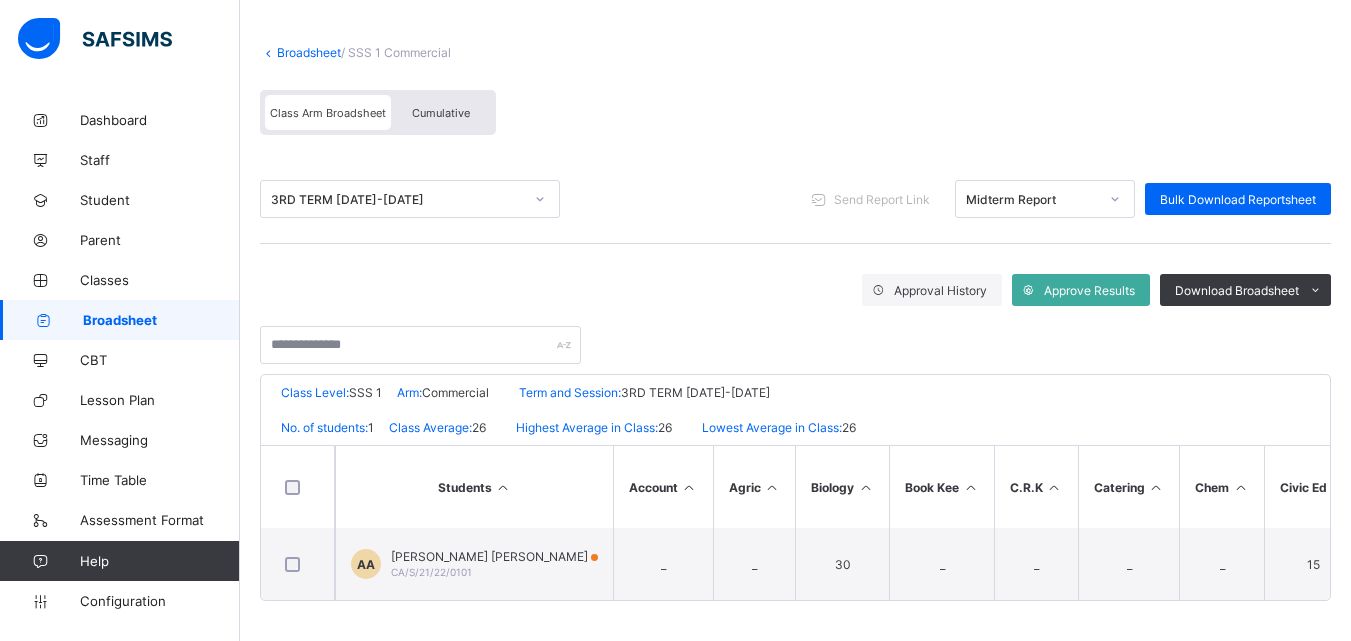 click on "Broadsheet" at bounding box center (309, 52) 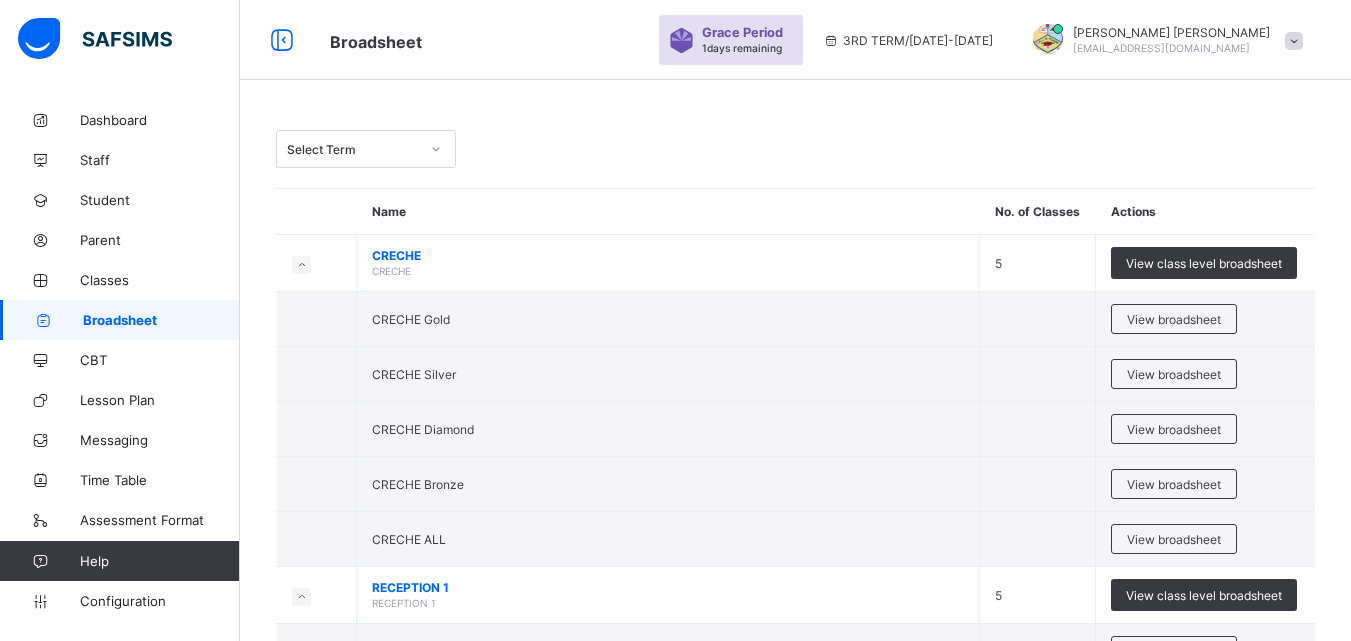scroll, scrollTop: 163, scrollLeft: 0, axis: vertical 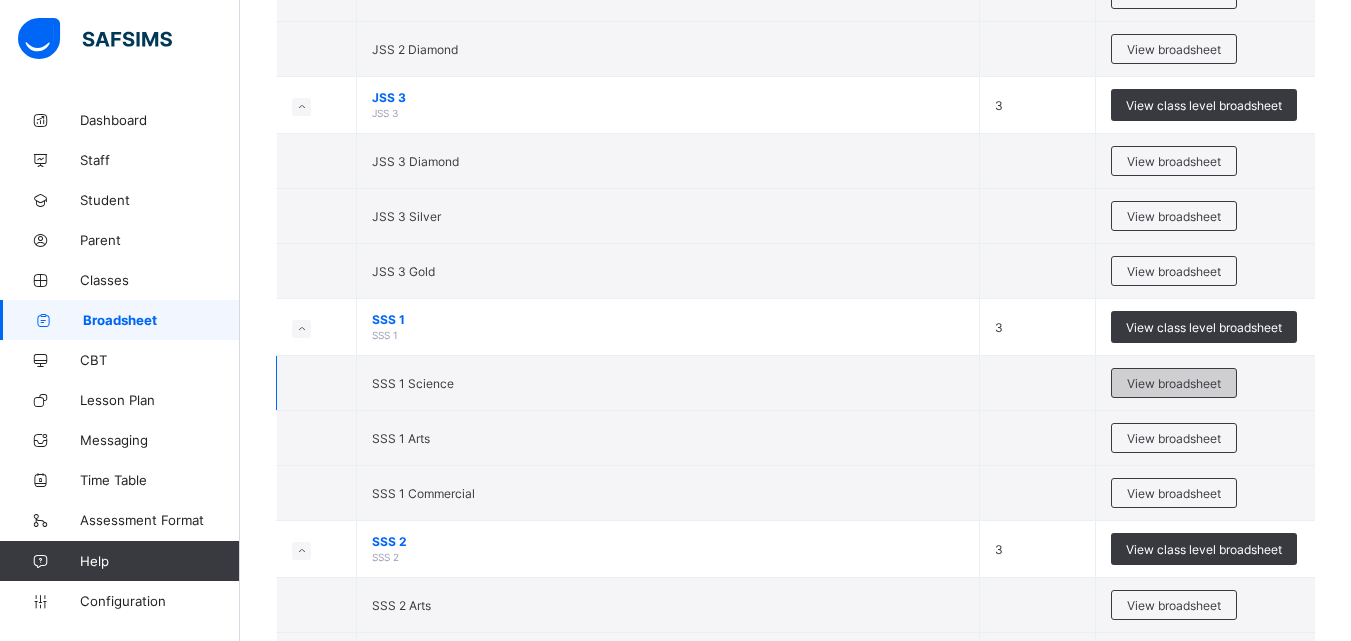 click on "View broadsheet" at bounding box center [1174, 383] 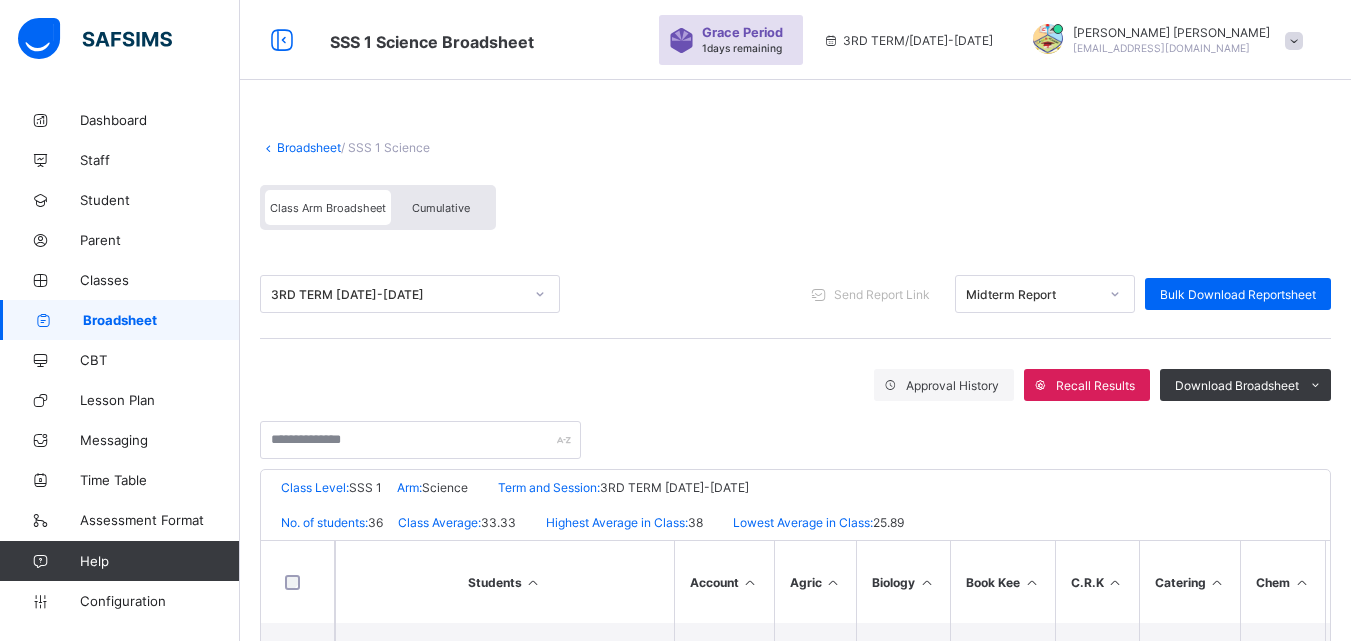 scroll, scrollTop: 500, scrollLeft: 0, axis: vertical 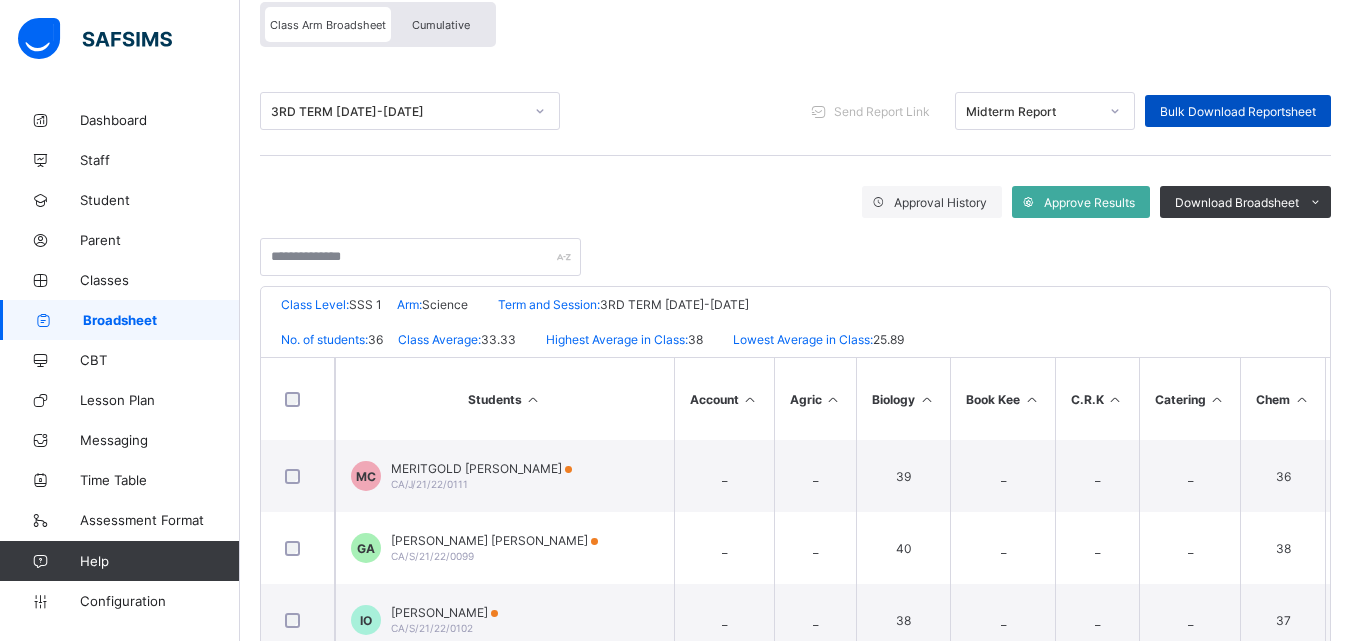 click on "Bulk Download Reportsheet" at bounding box center (1238, 111) 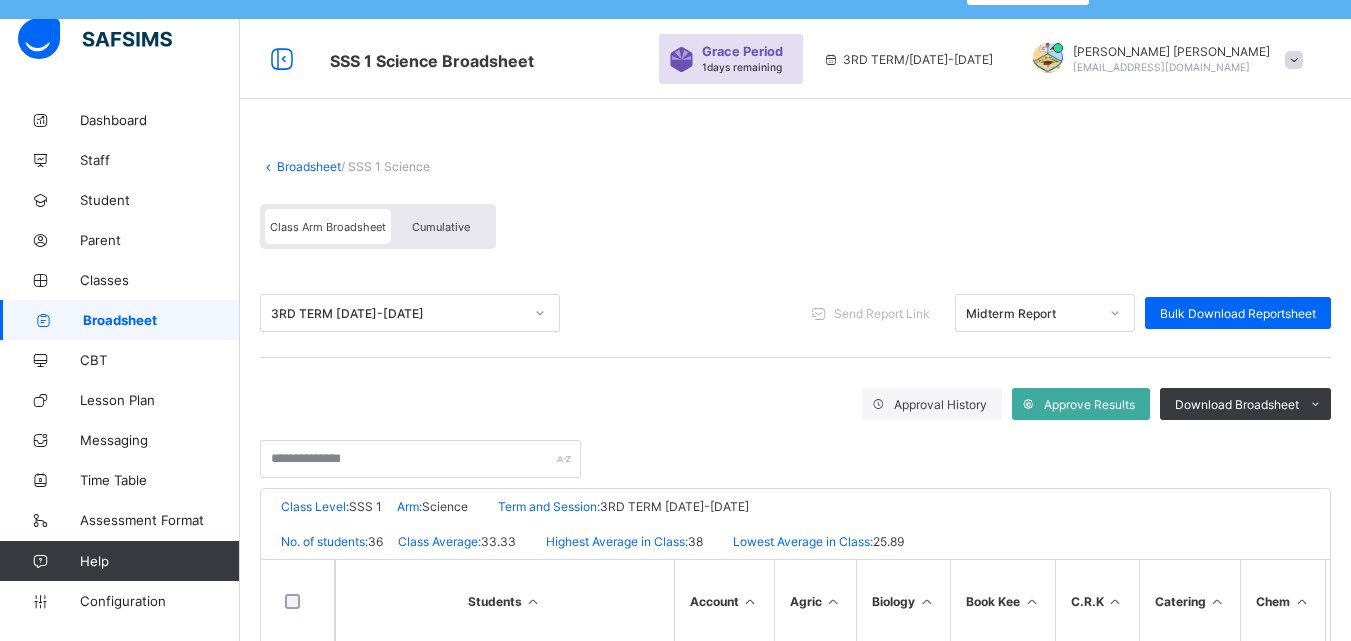 scroll, scrollTop: 0, scrollLeft: 0, axis: both 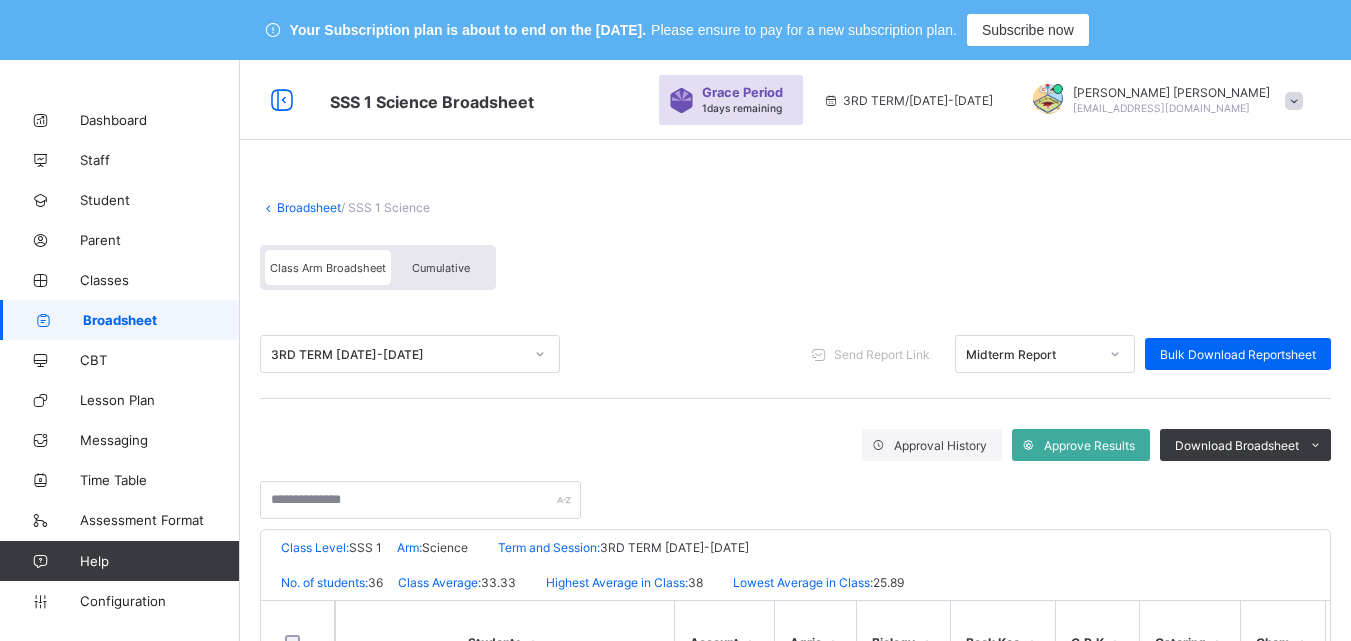 click on "Broadsheet" at bounding box center [309, 207] 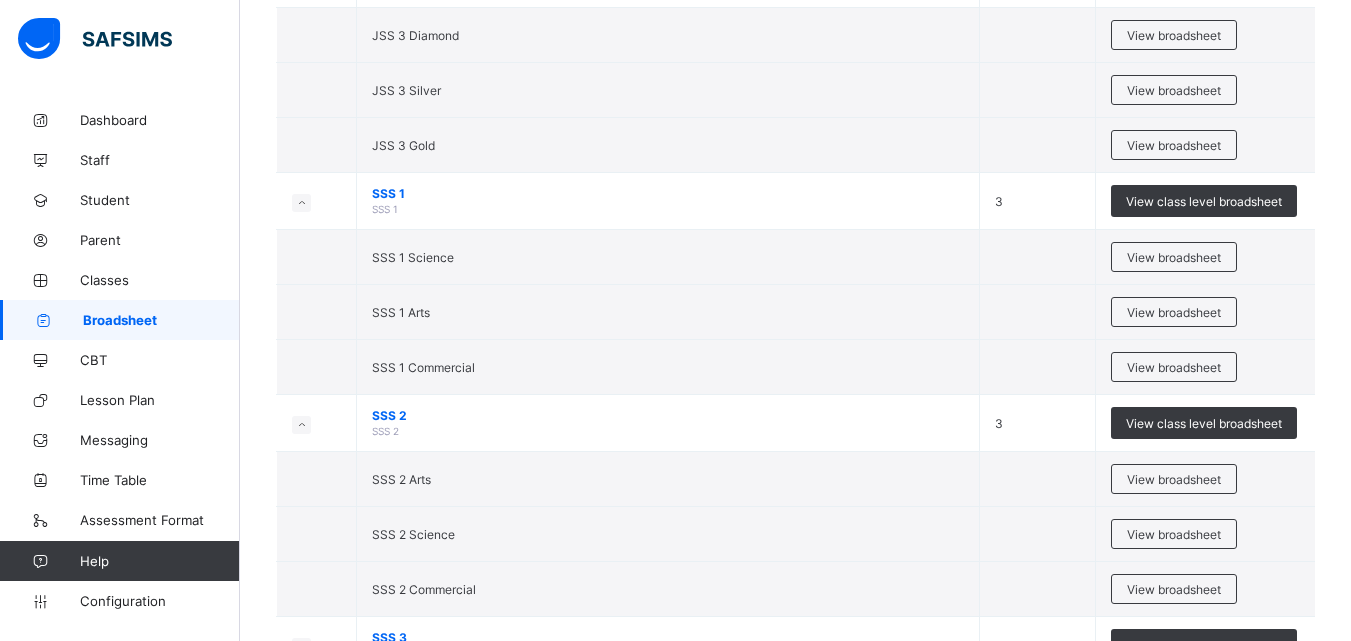scroll, scrollTop: 4356, scrollLeft: 0, axis: vertical 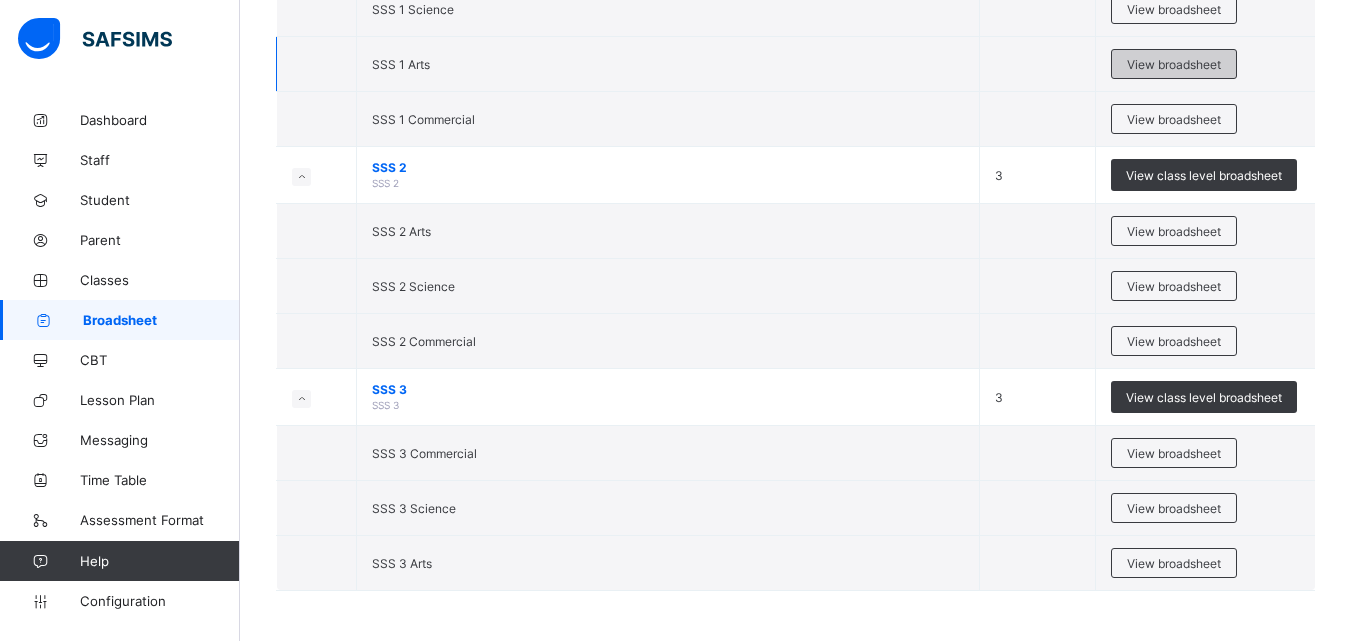 click on "View broadsheet" at bounding box center (1174, 64) 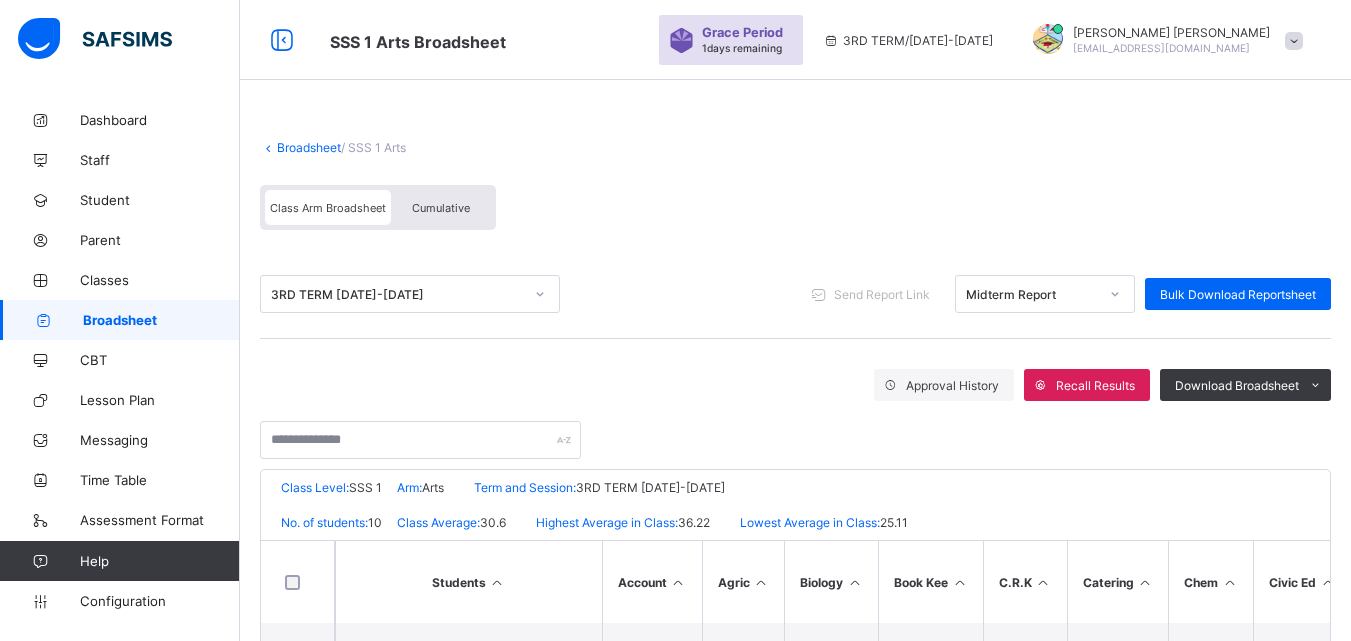 scroll, scrollTop: 500, scrollLeft: 0, axis: vertical 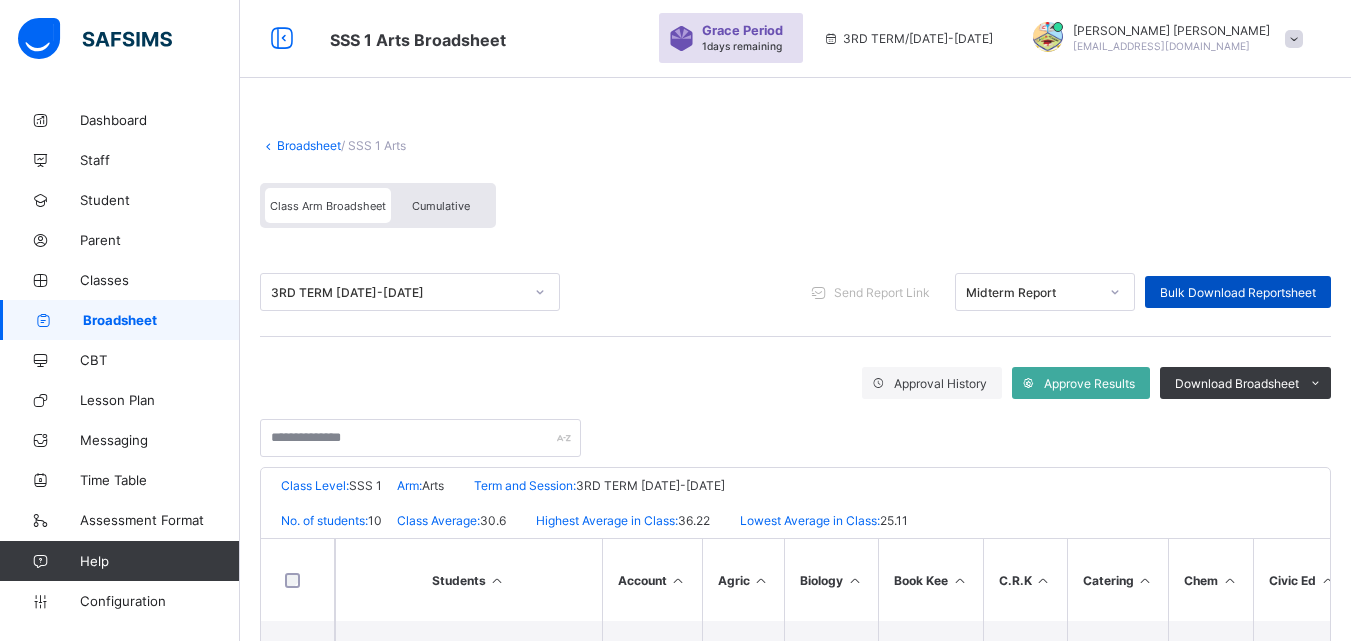 click on "Bulk Download Reportsheet" at bounding box center [1238, 292] 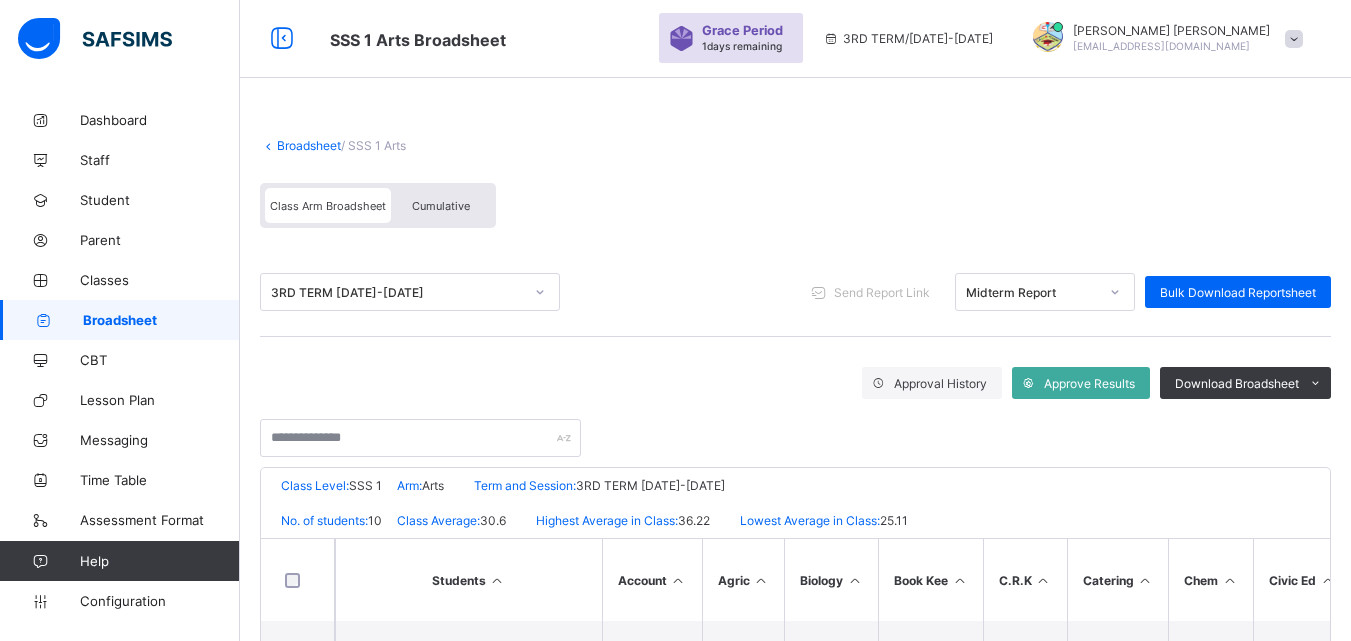 click on "Broadsheet" at bounding box center (309, 145) 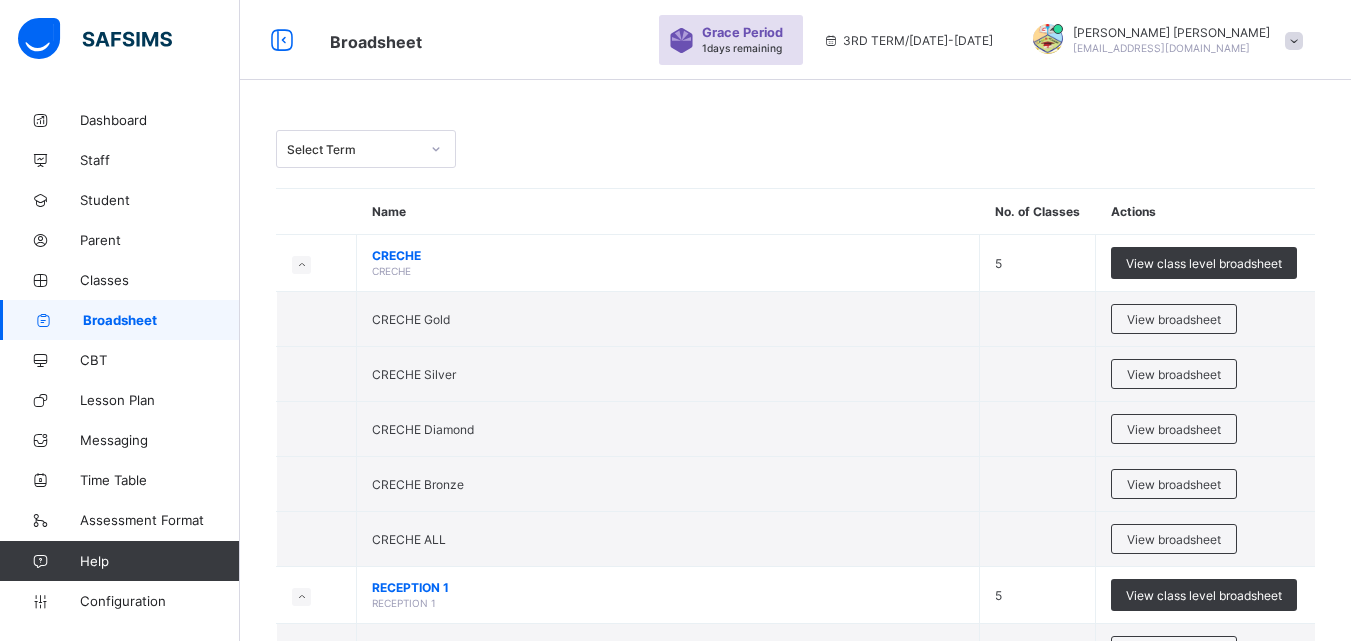 scroll, scrollTop: 62, scrollLeft: 0, axis: vertical 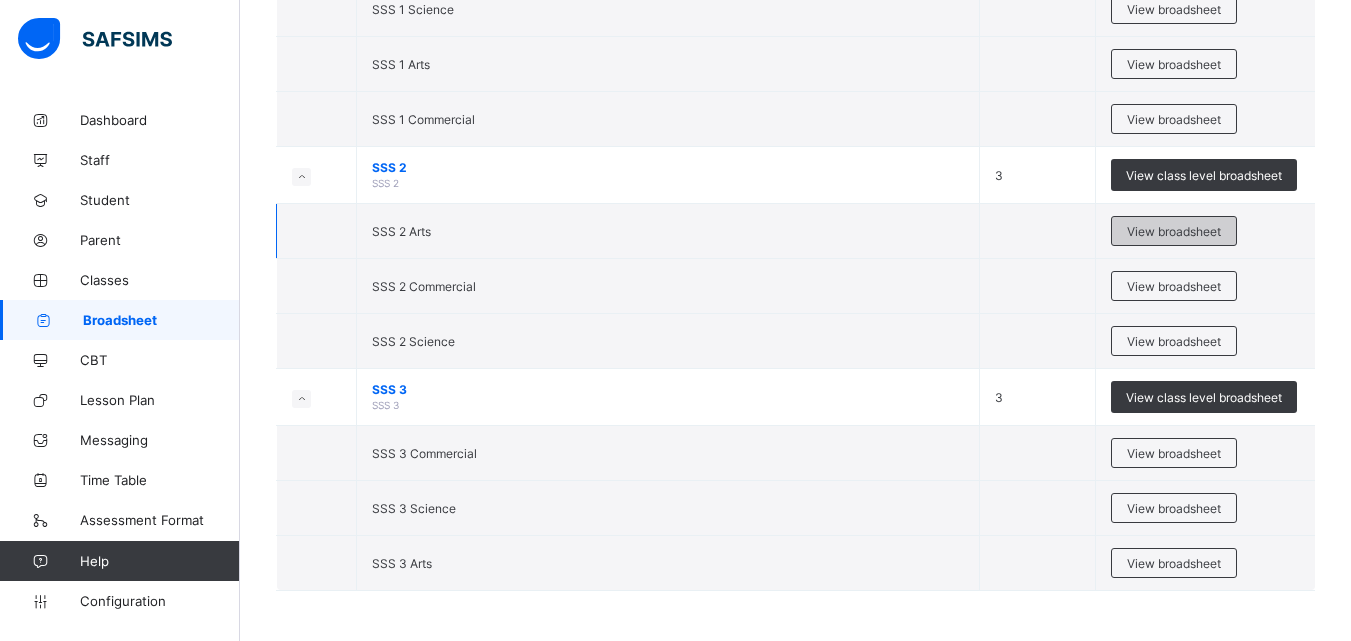 click on "View broadsheet" at bounding box center (1174, 231) 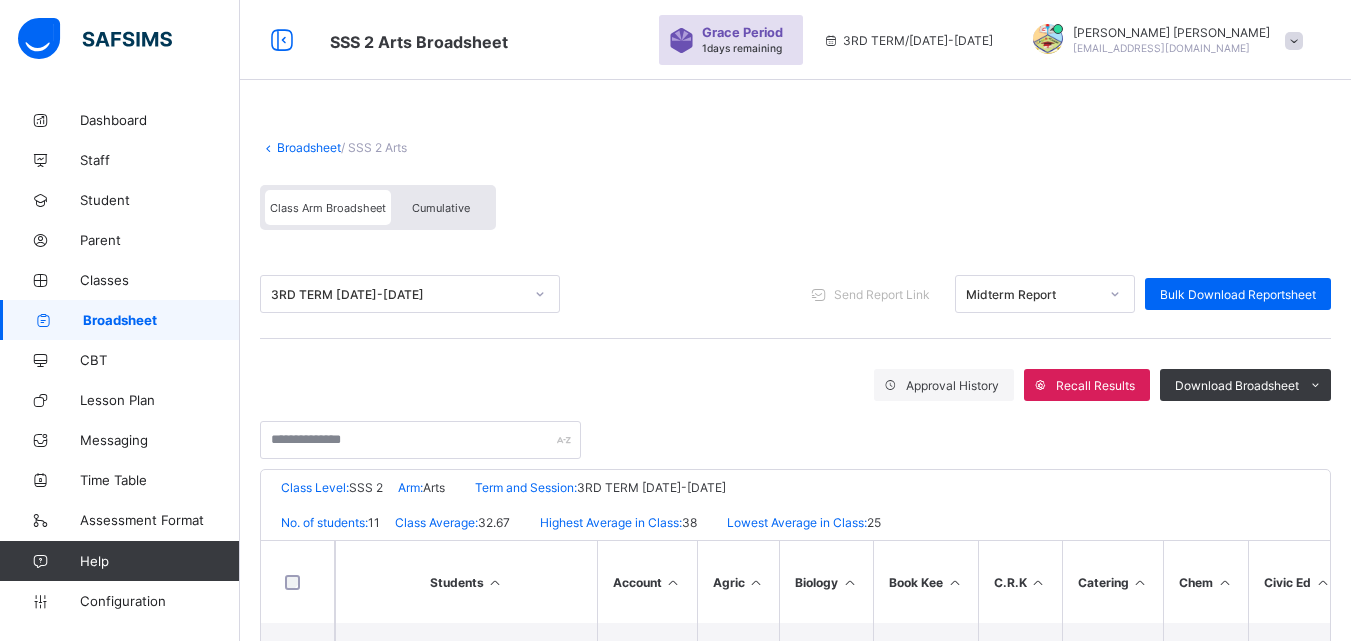 scroll, scrollTop: 500, scrollLeft: 0, axis: vertical 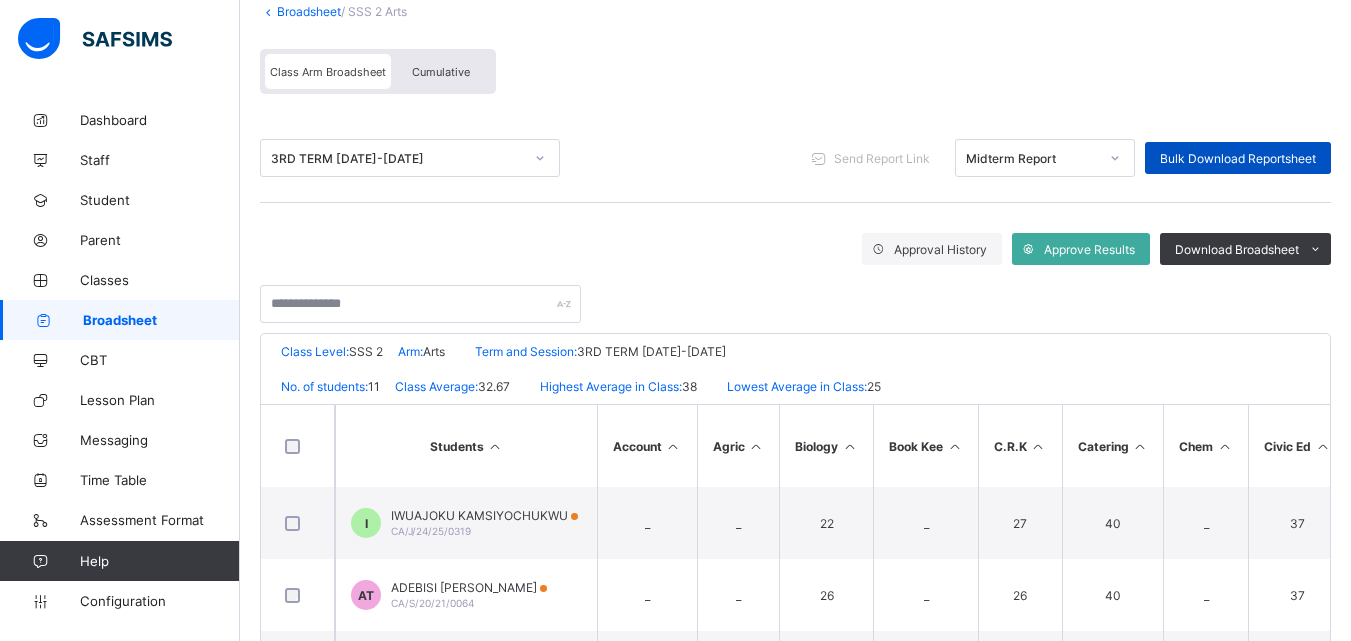 click on "Bulk Download Reportsheet" at bounding box center [1238, 158] 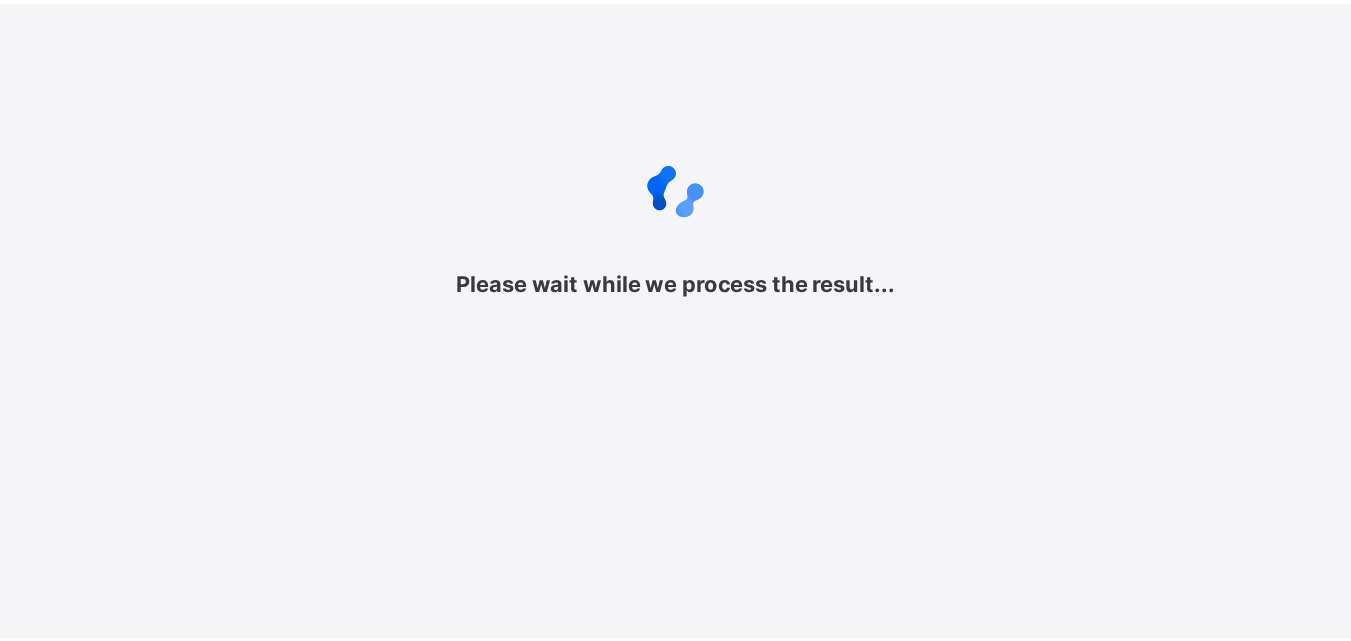 scroll, scrollTop: 0, scrollLeft: 0, axis: both 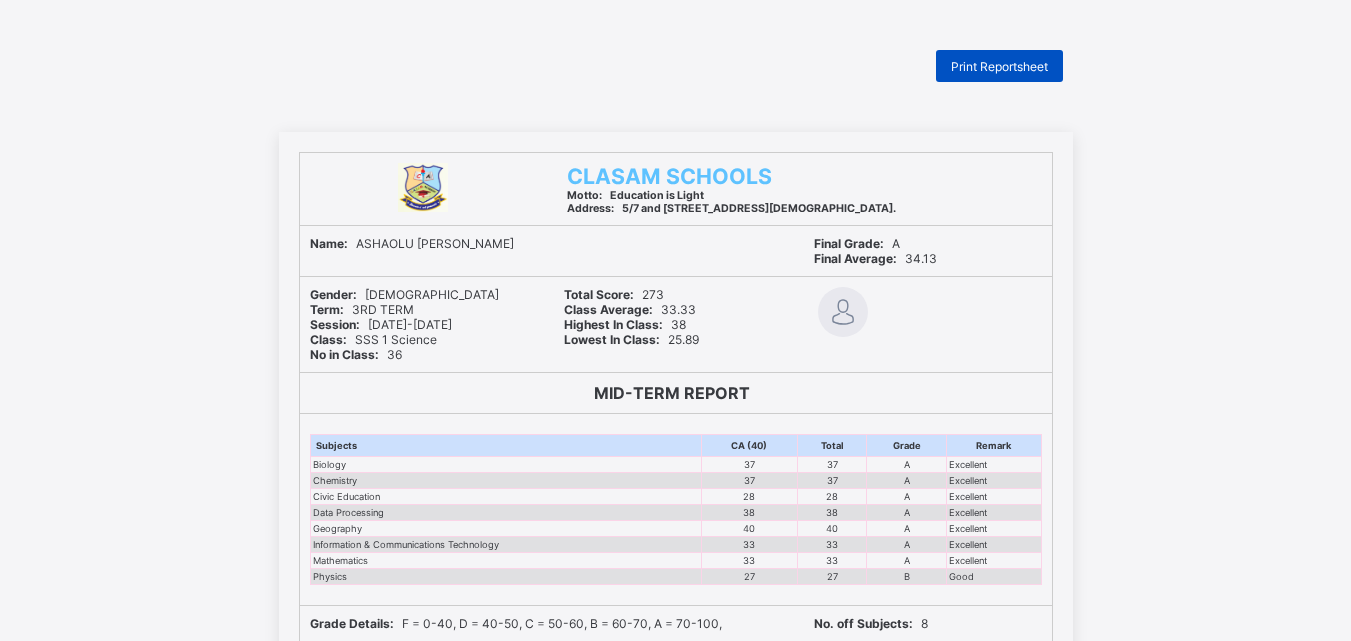 click on "Print Reportsheet" at bounding box center [999, 66] 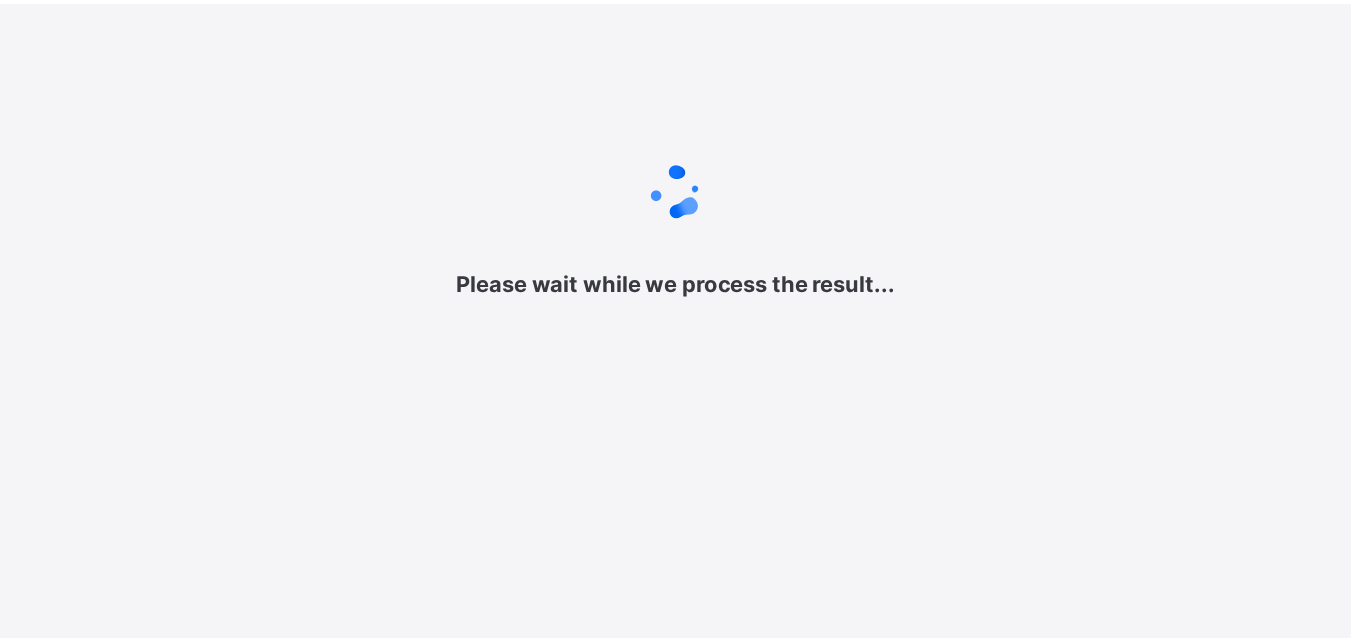 scroll, scrollTop: 0, scrollLeft: 0, axis: both 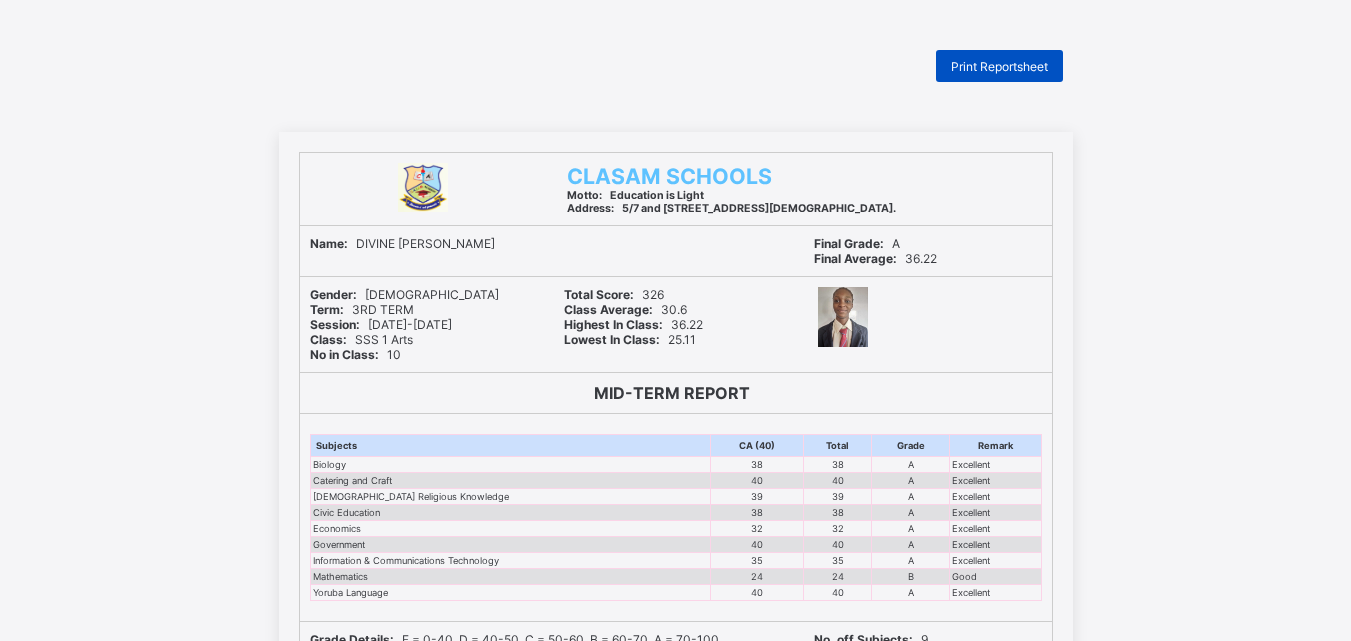 click on "Print Reportsheet" at bounding box center [999, 66] 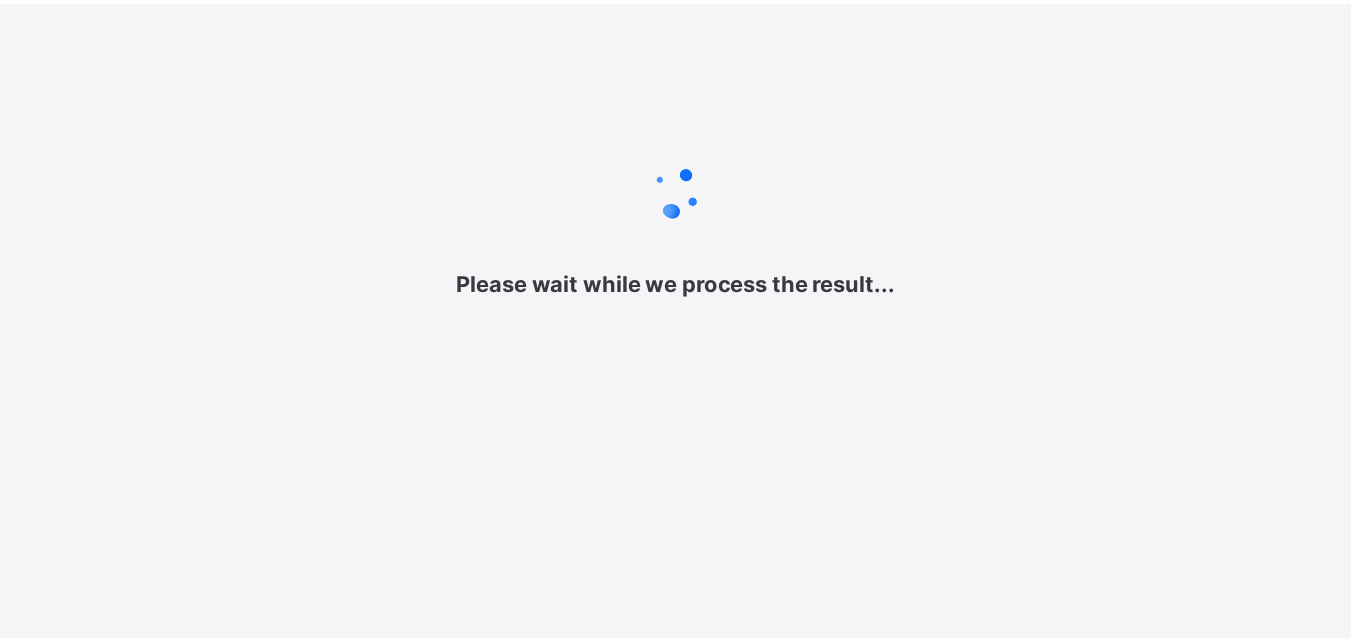 scroll, scrollTop: 0, scrollLeft: 0, axis: both 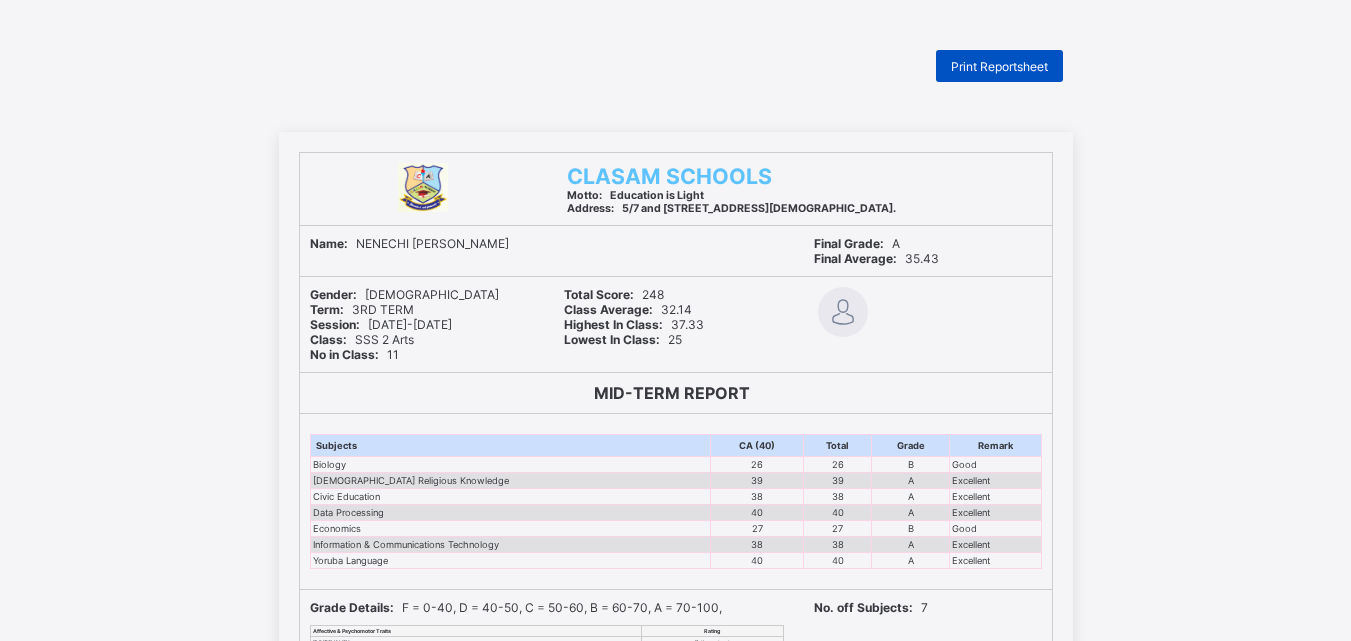 click on "Print Reportsheet" at bounding box center [999, 66] 